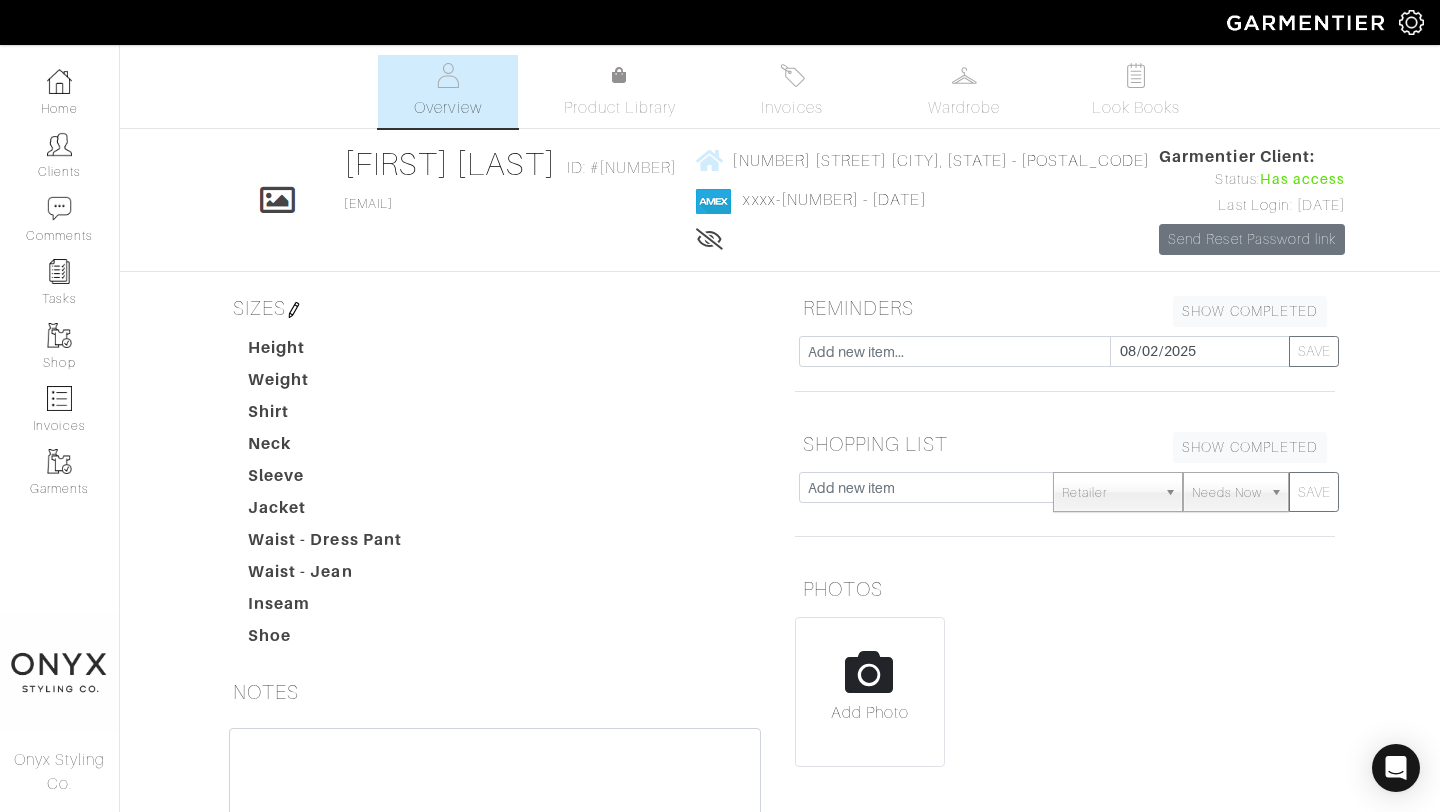 scroll, scrollTop: 0, scrollLeft: 0, axis: both 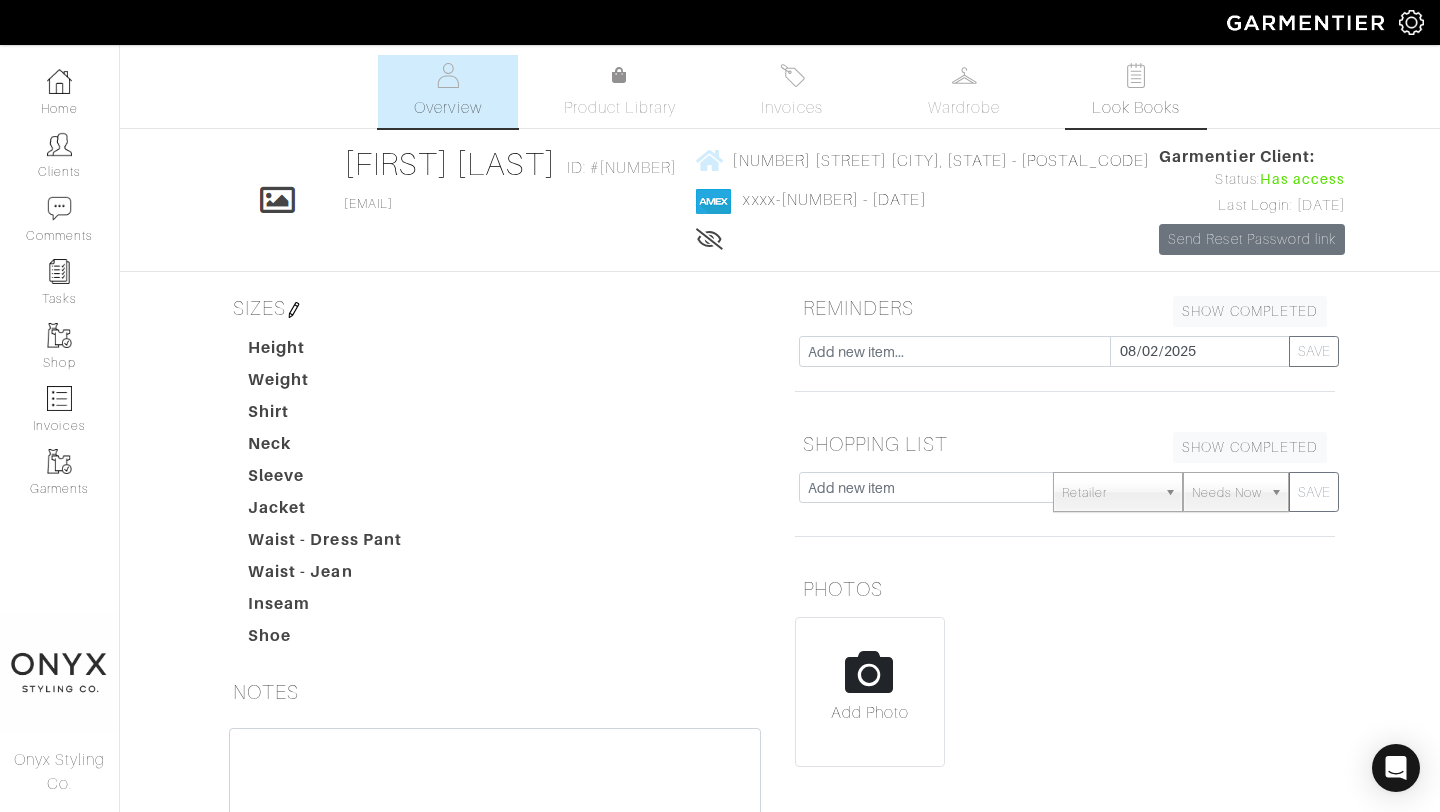 click on "Look Books" at bounding box center (1136, 91) 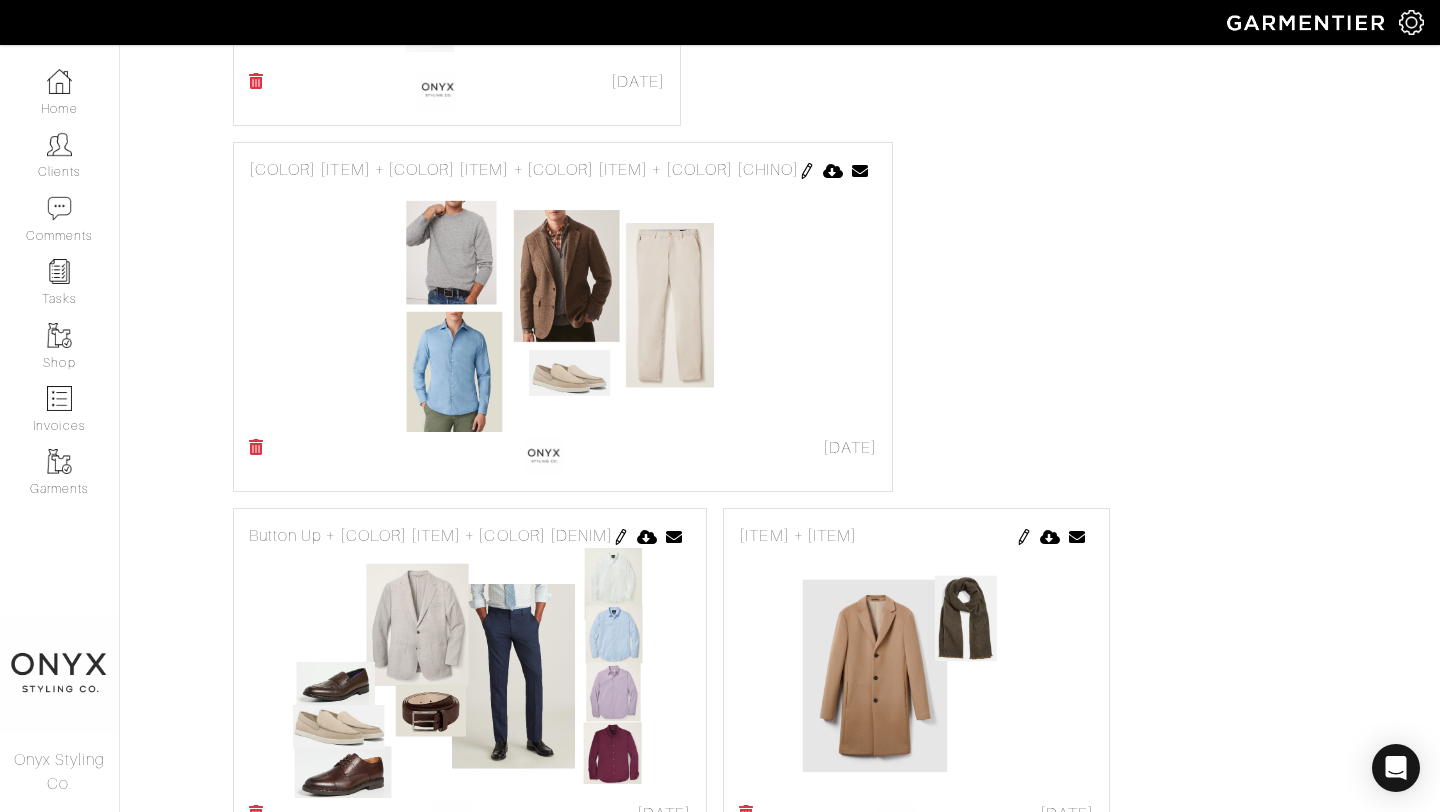 scroll, scrollTop: 7638, scrollLeft: 0, axis: vertical 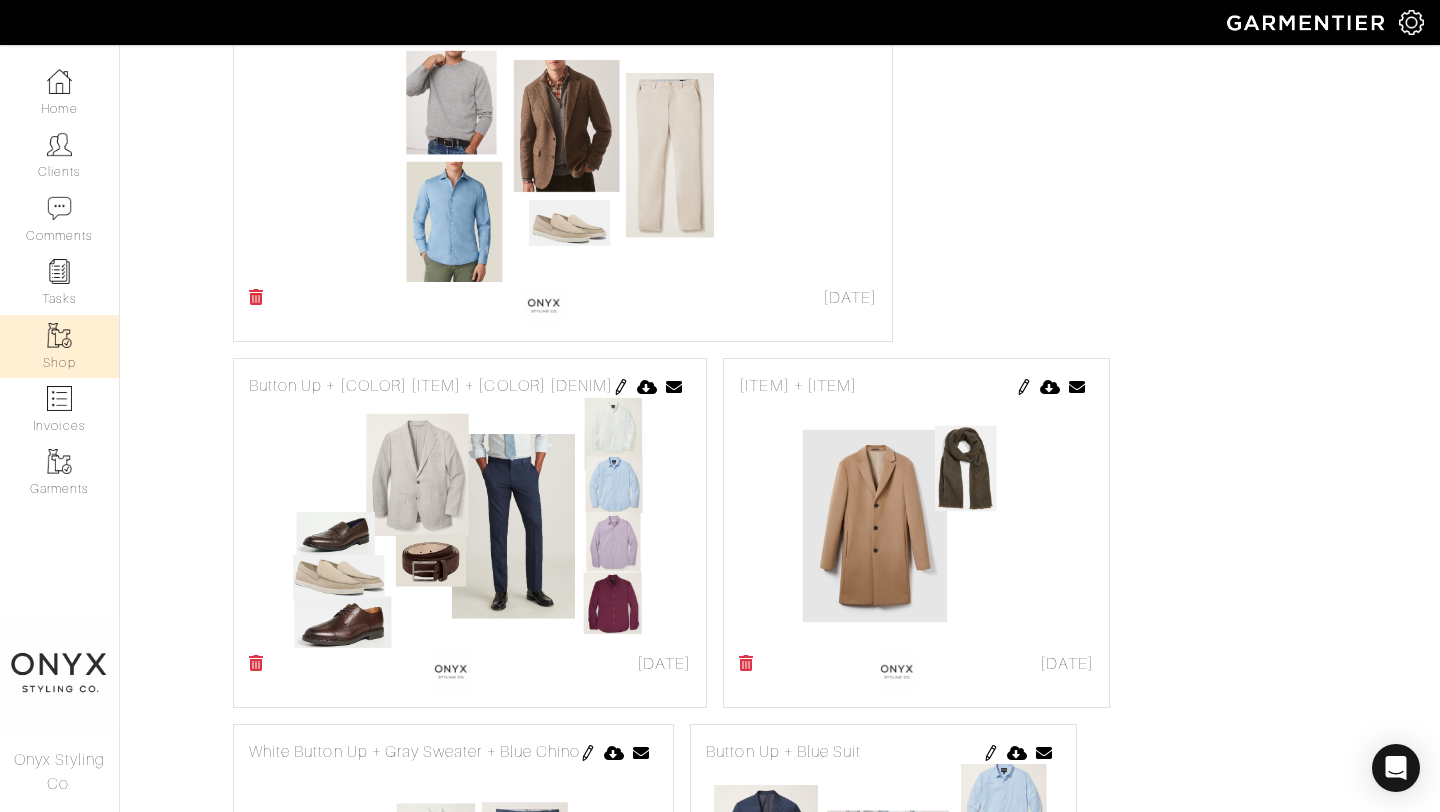 click on "Shop" at bounding box center [59, 346] 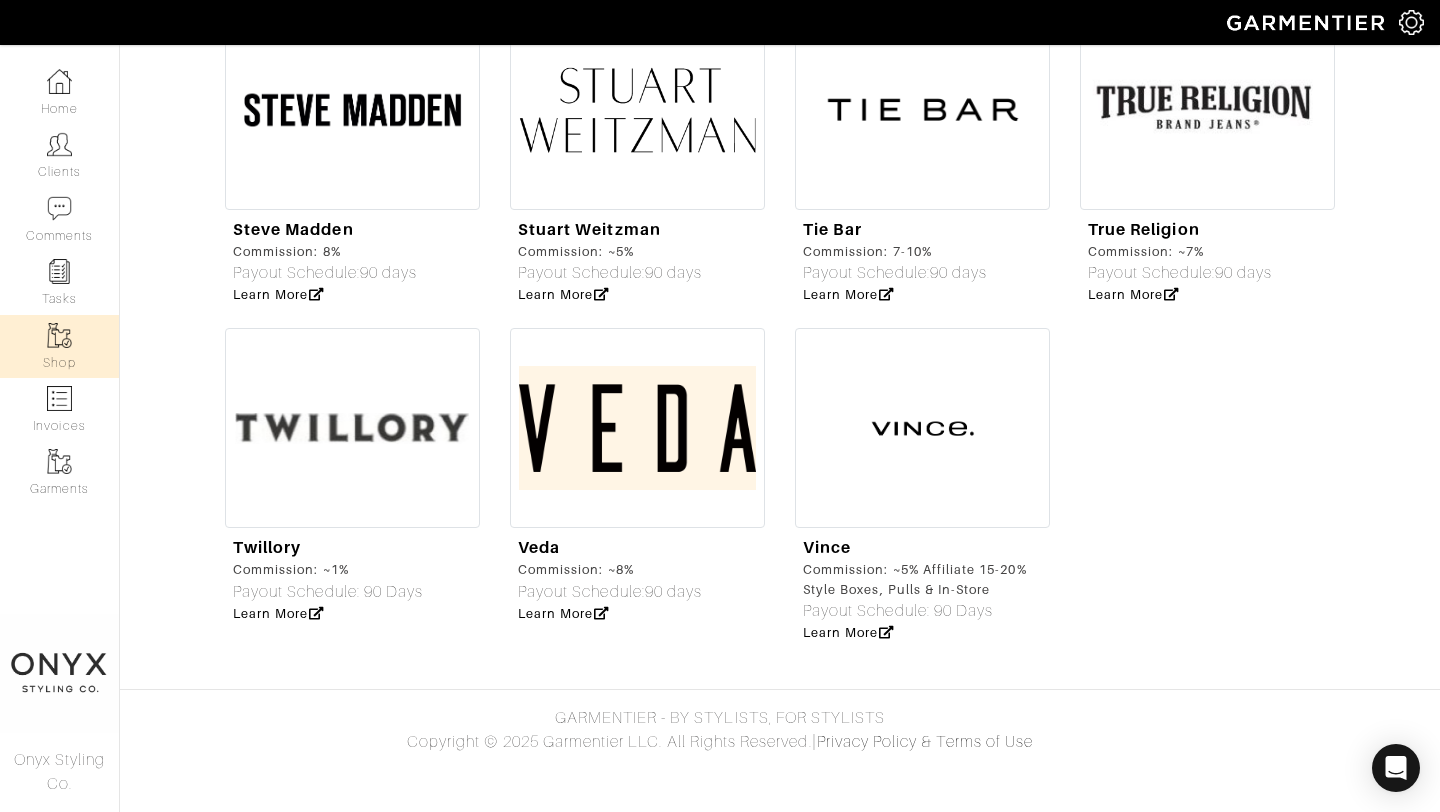 scroll, scrollTop: 0, scrollLeft: 0, axis: both 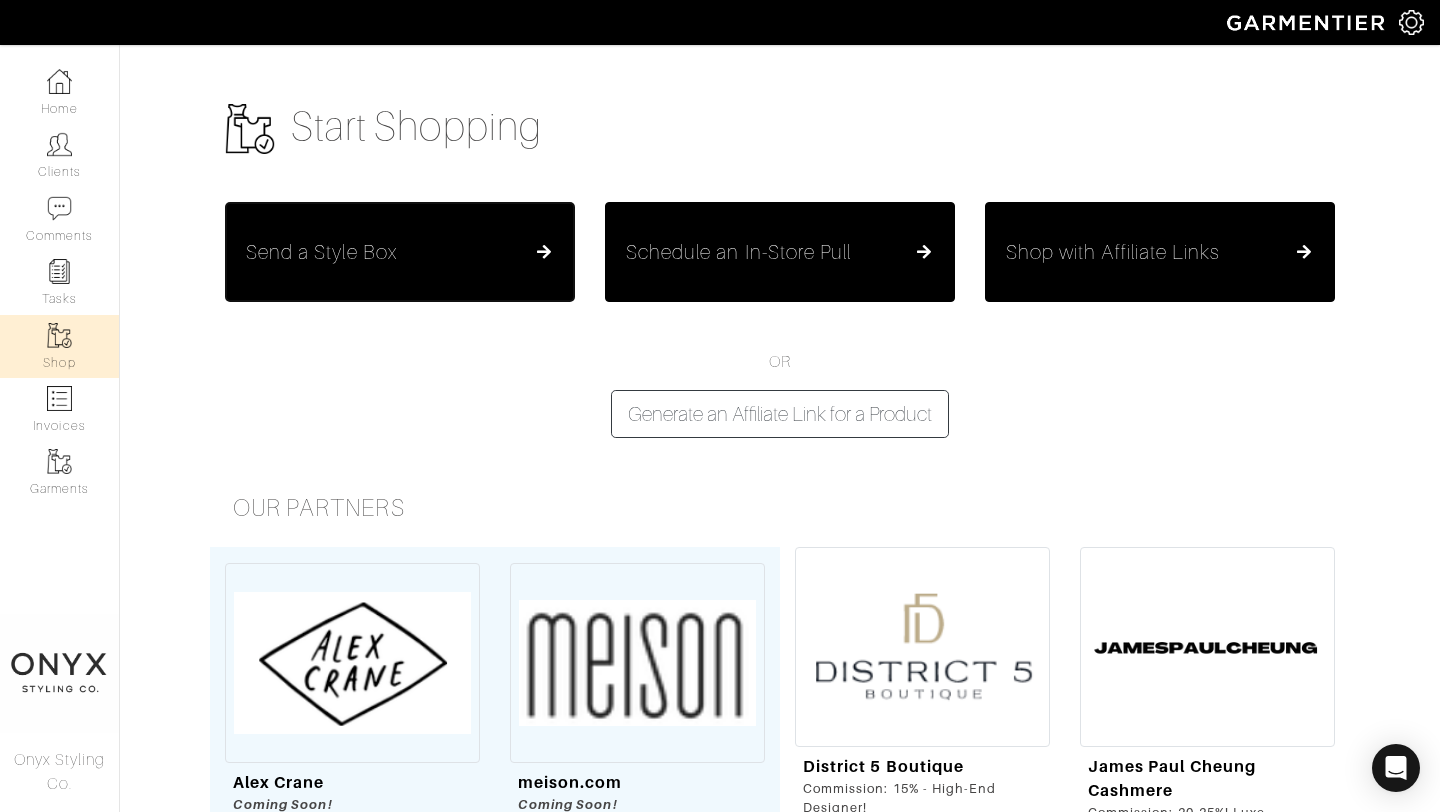 click on "Send a Style Box" at bounding box center [400, 252] 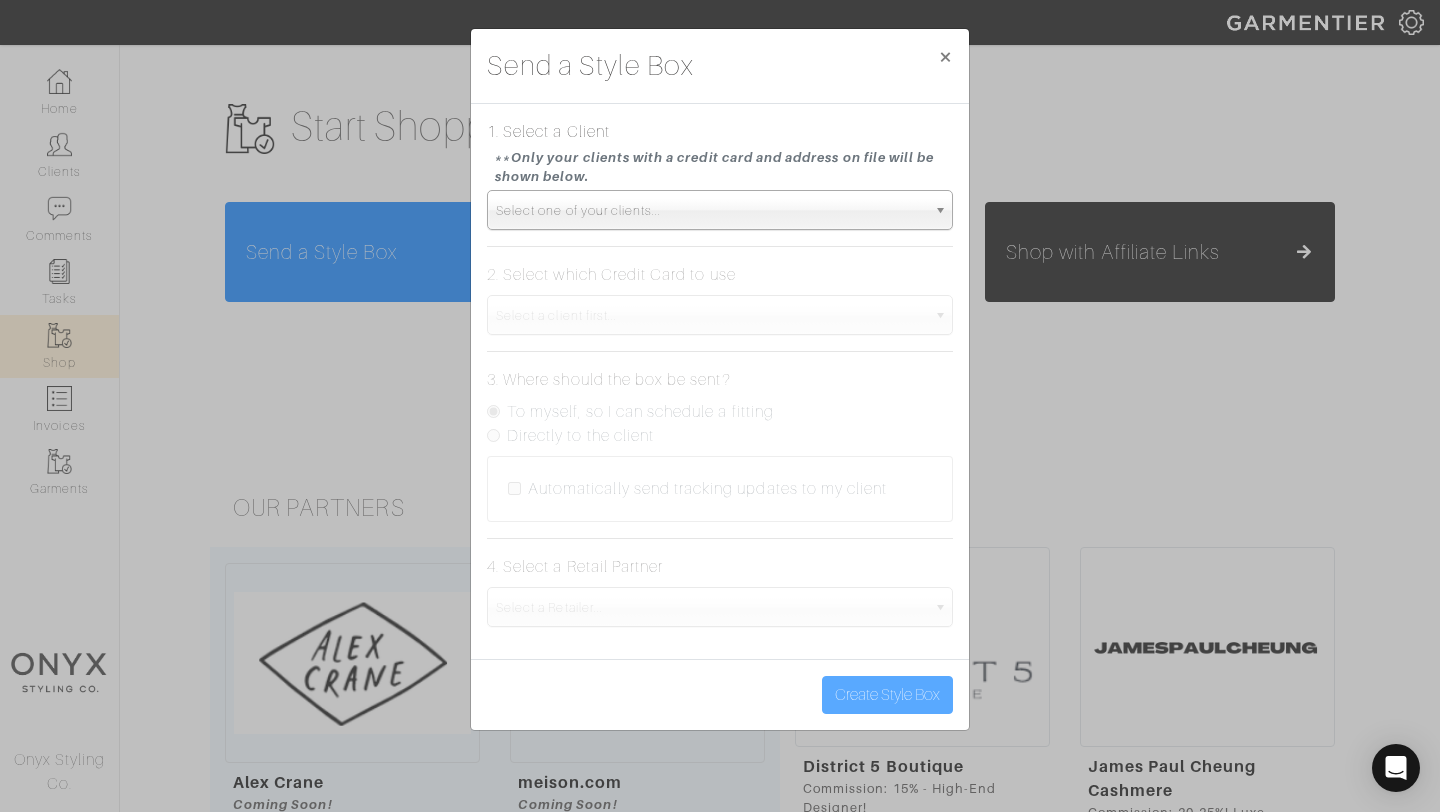 click on "Select one of your clients..." at bounding box center (711, 211) 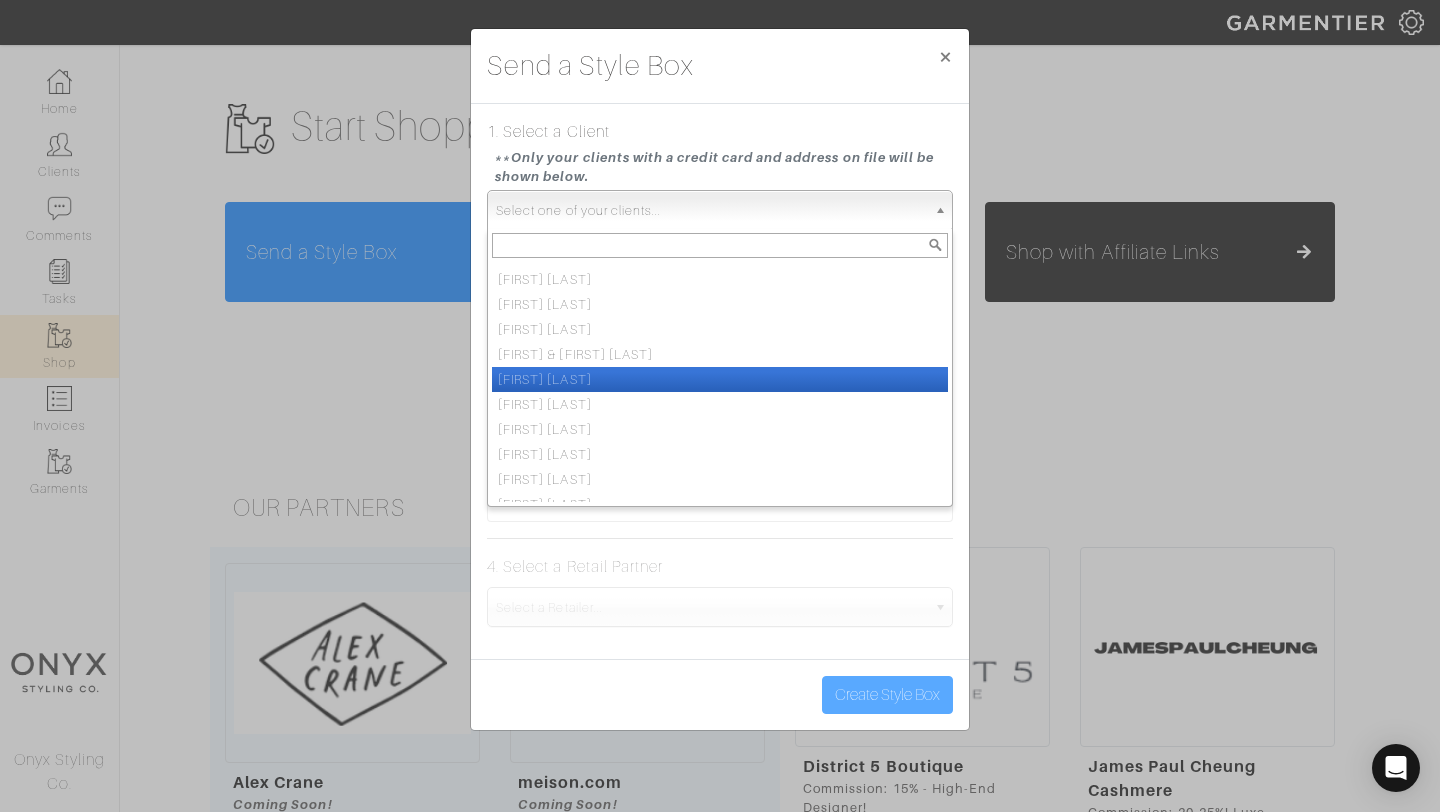 scroll, scrollTop: 287, scrollLeft: 0, axis: vertical 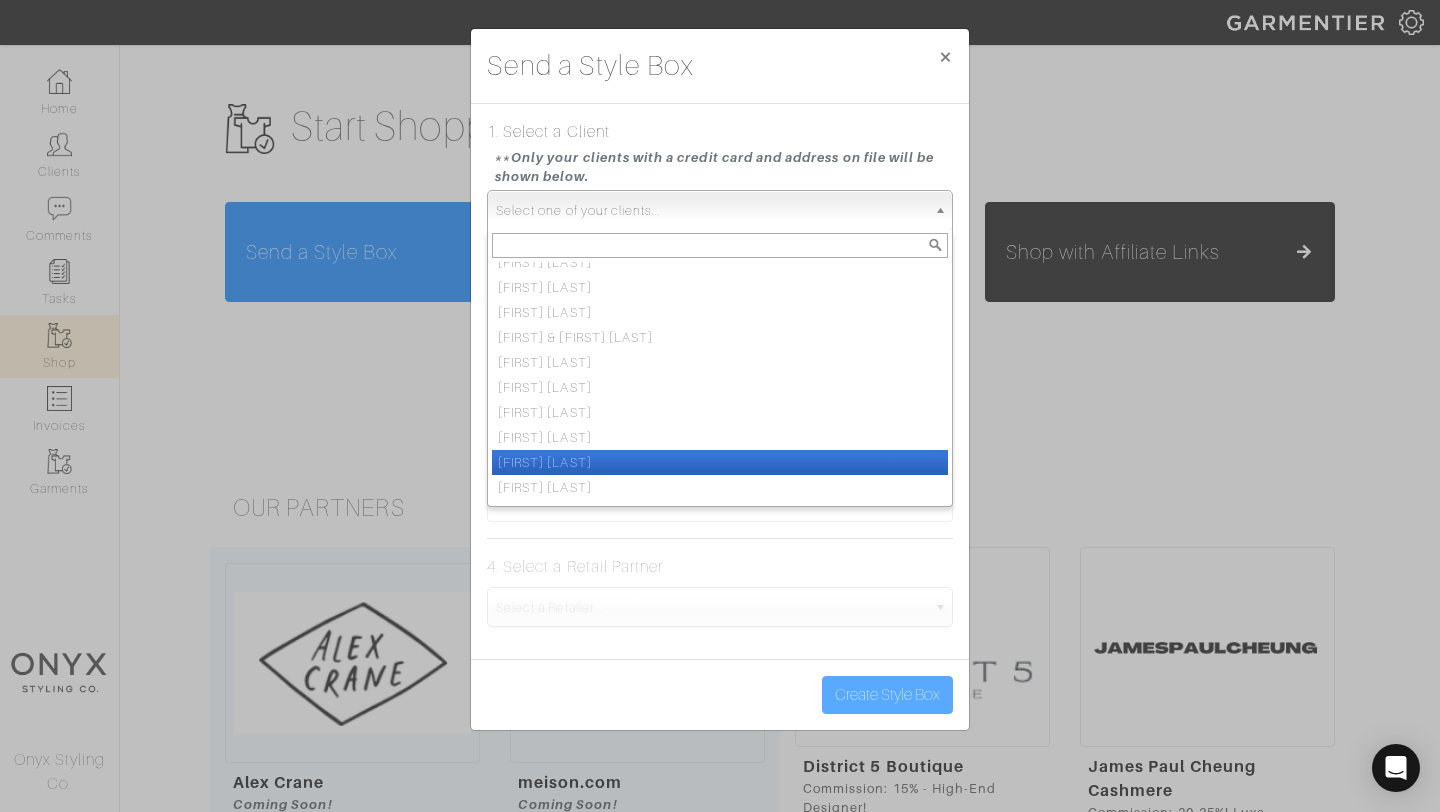 click on "[FIRST] [LAST]" at bounding box center (720, 462) 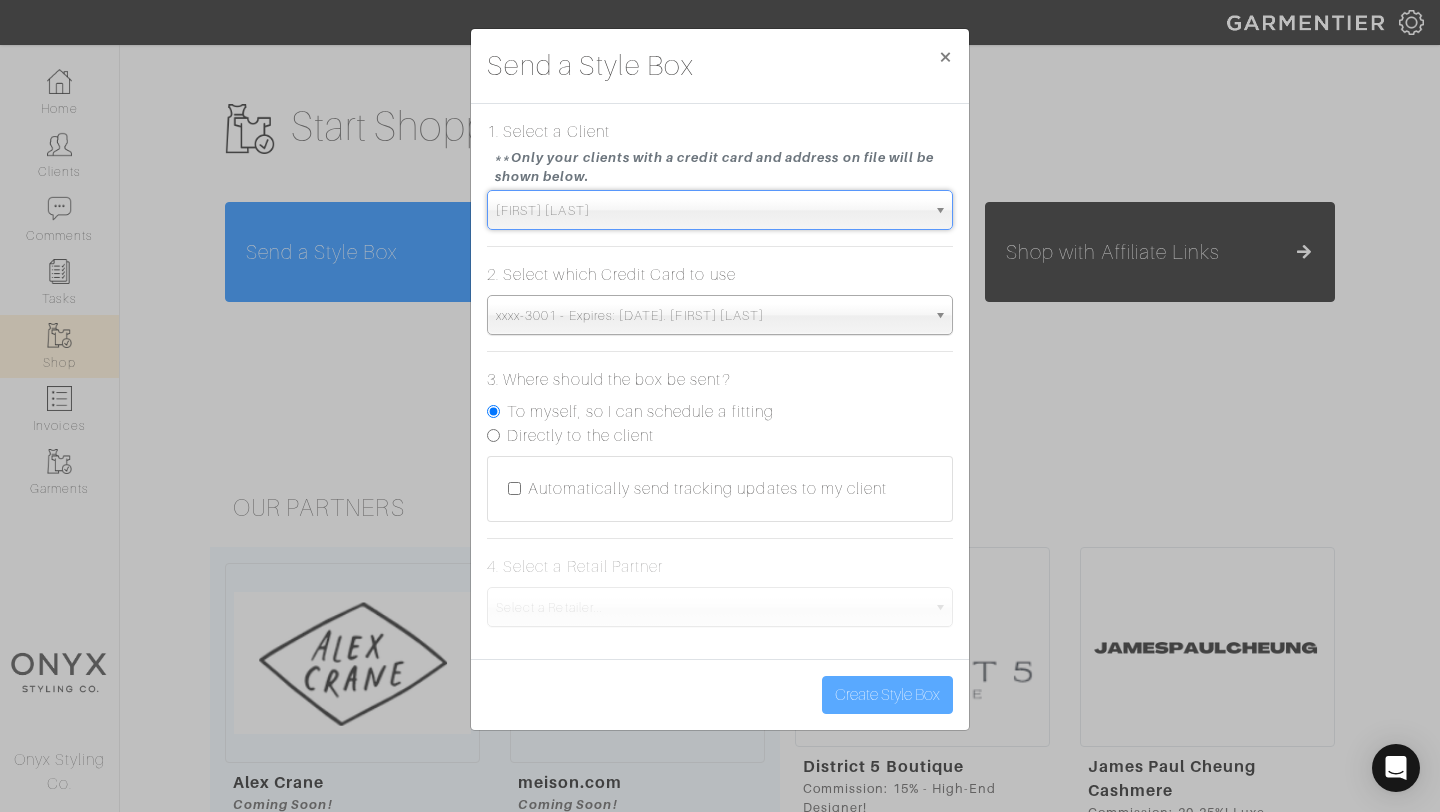 click on "Directly to the client" at bounding box center [580, 436] 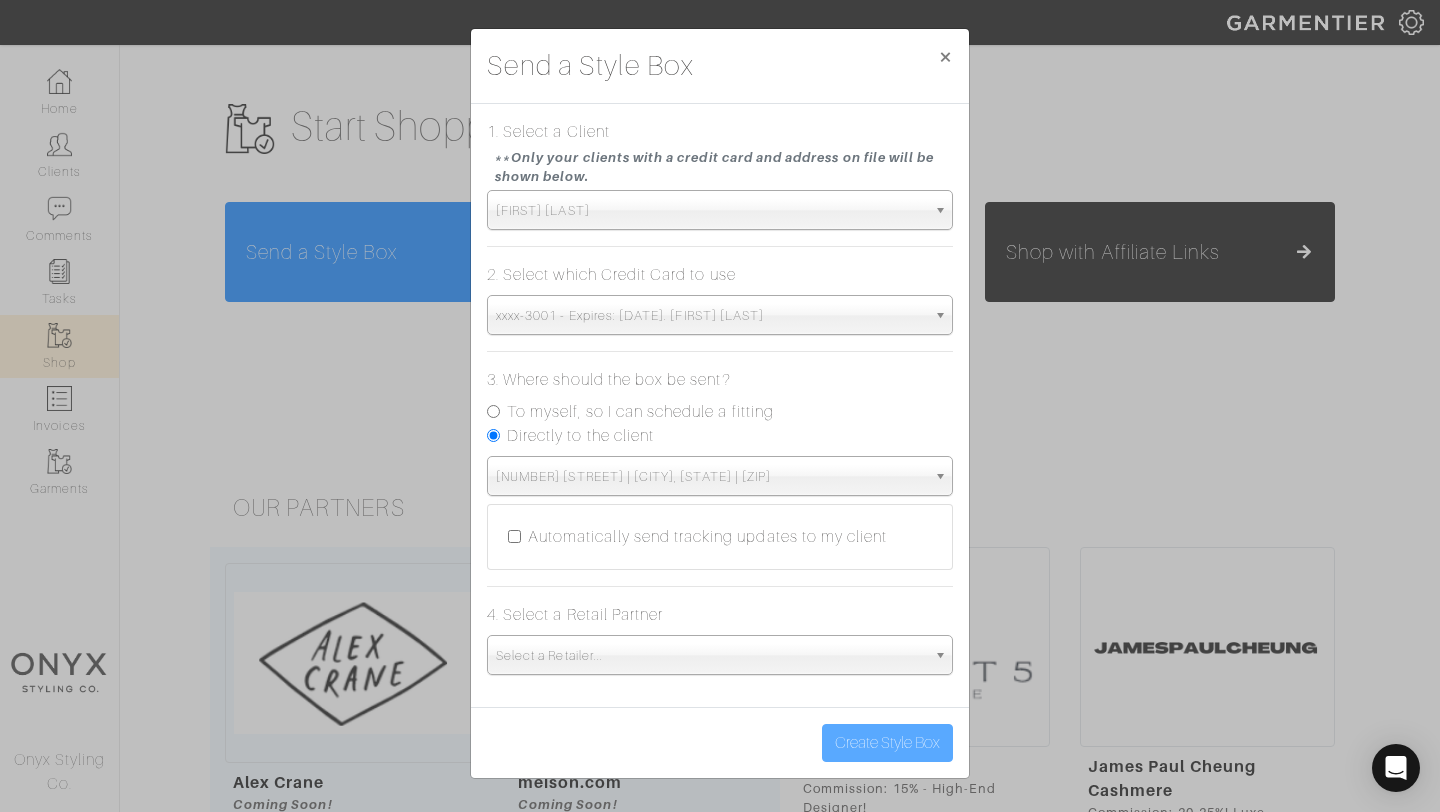 click on "Automatically send tracking updates to my client" at bounding box center [707, 537] 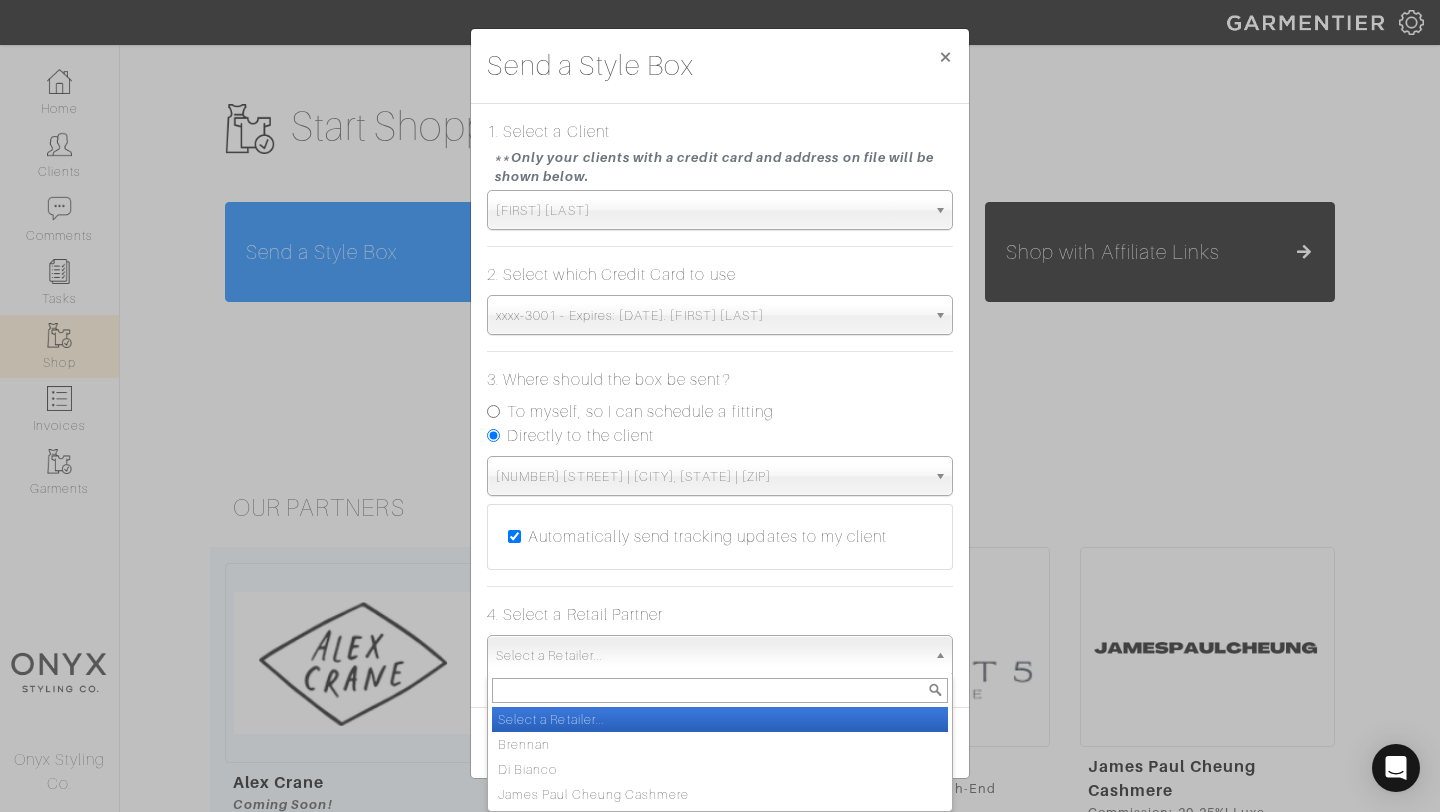 click on "Select a Retailer..." at bounding box center [711, 656] 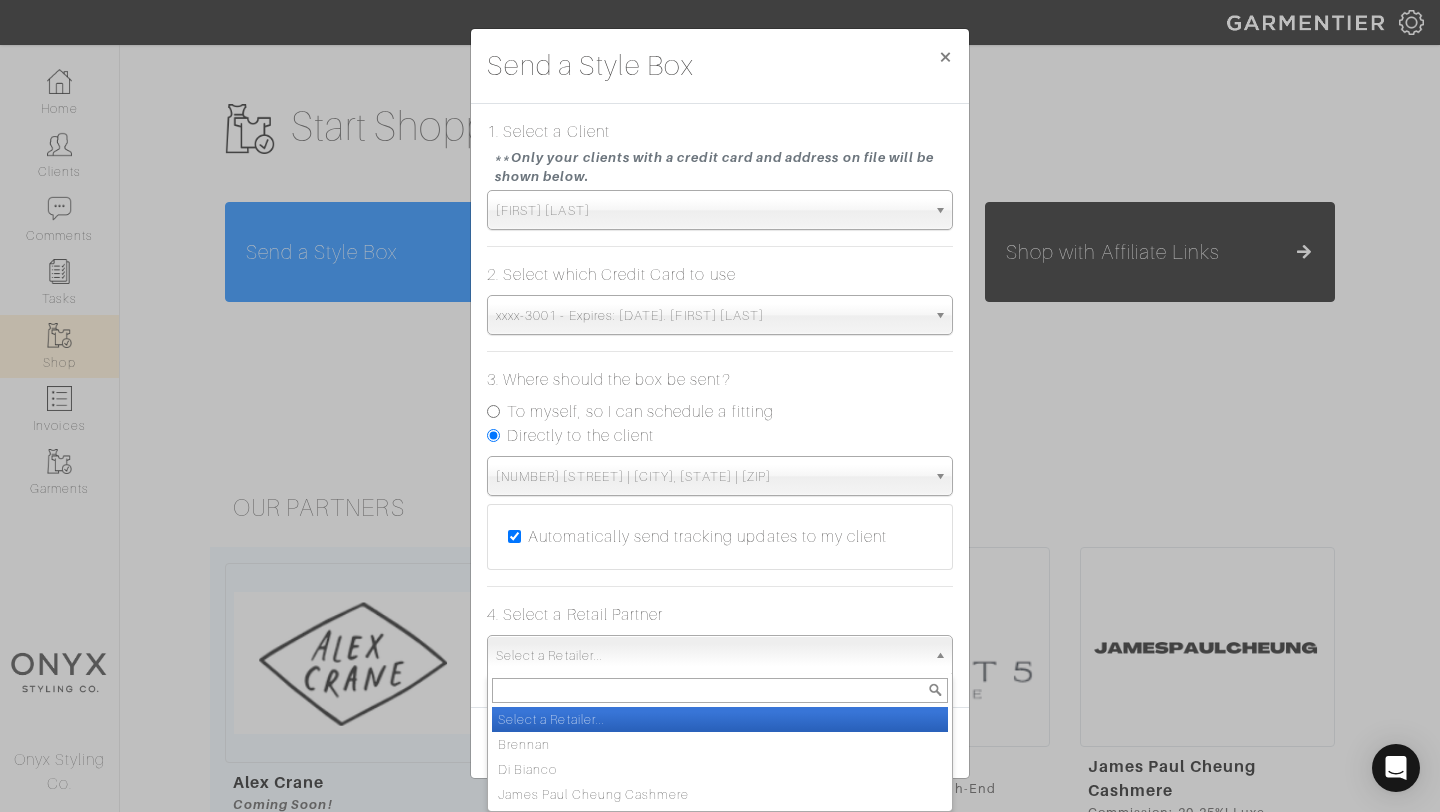 scroll, scrollTop: 0, scrollLeft: 0, axis: both 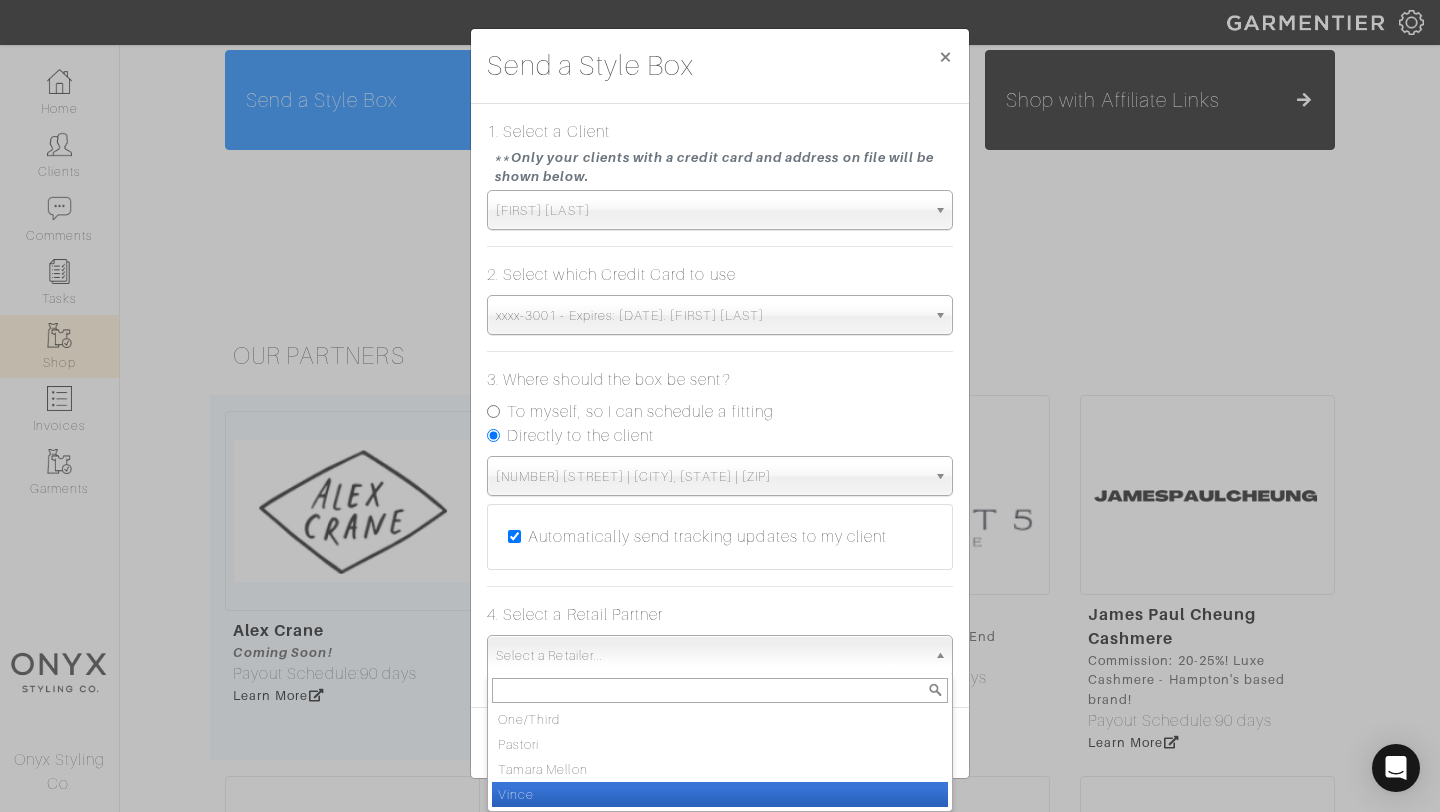 click on "Vince" at bounding box center [720, 794] 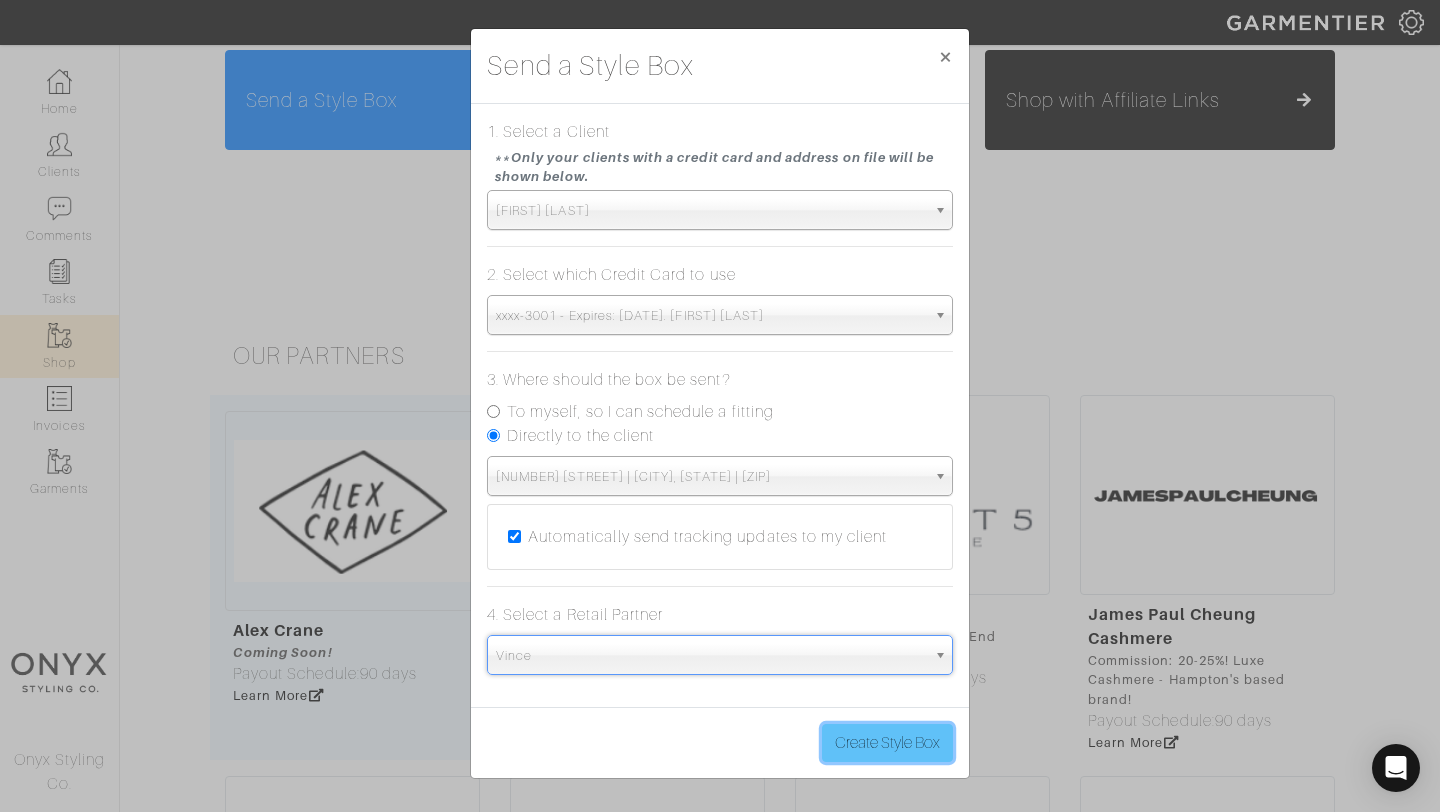 click on "Create Style Box" at bounding box center (887, 743) 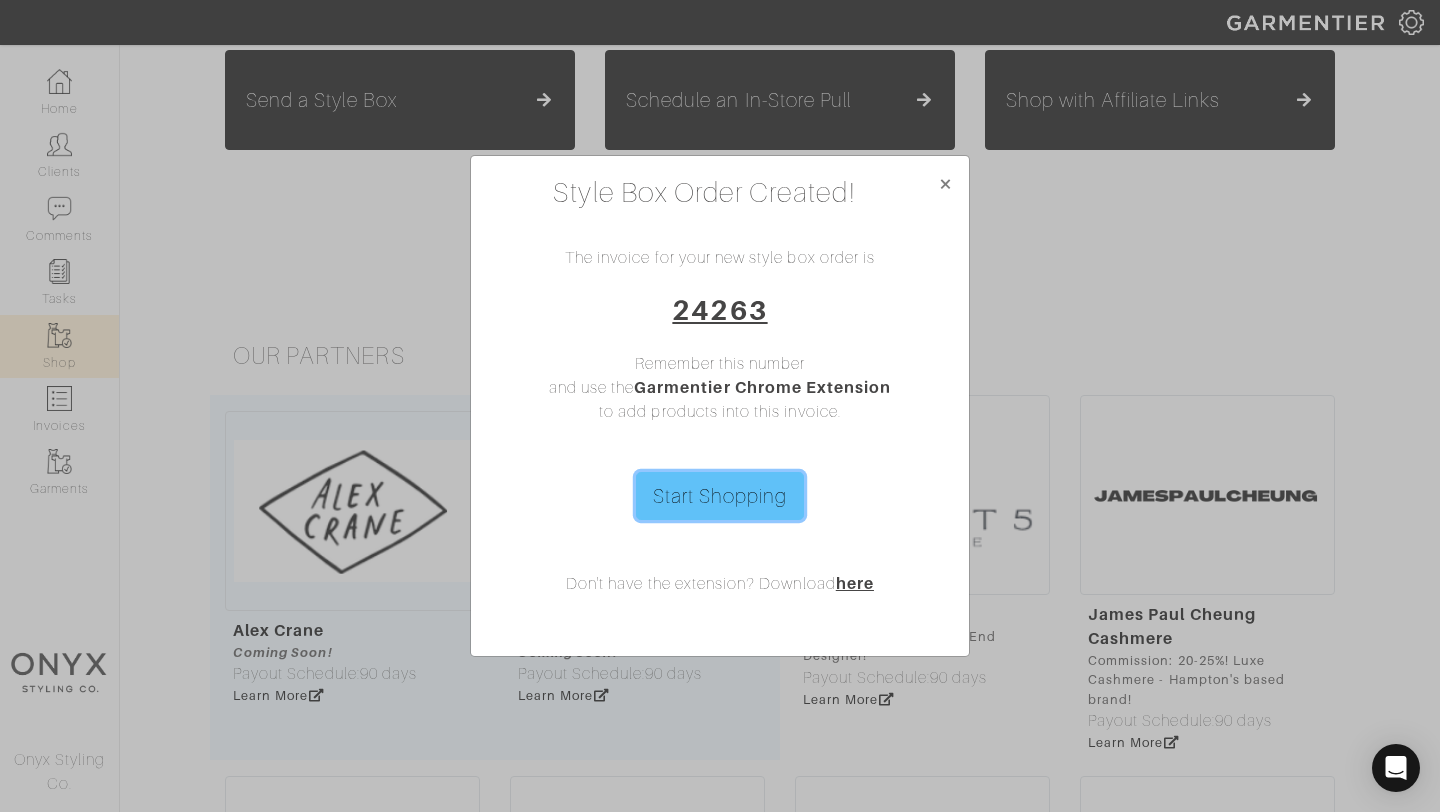click on "Start Shopping" at bounding box center [720, 496] 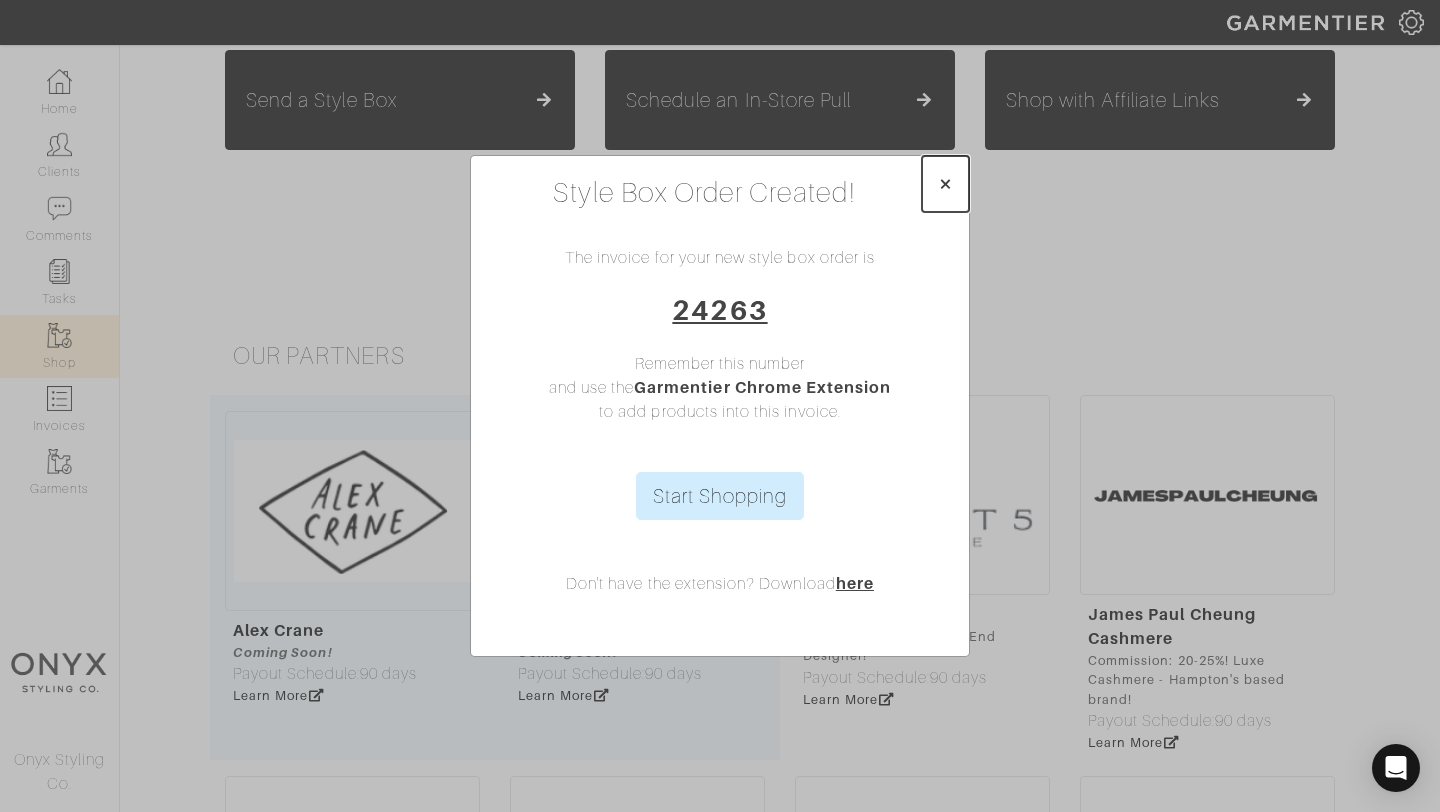 click on "×" at bounding box center [945, 183] 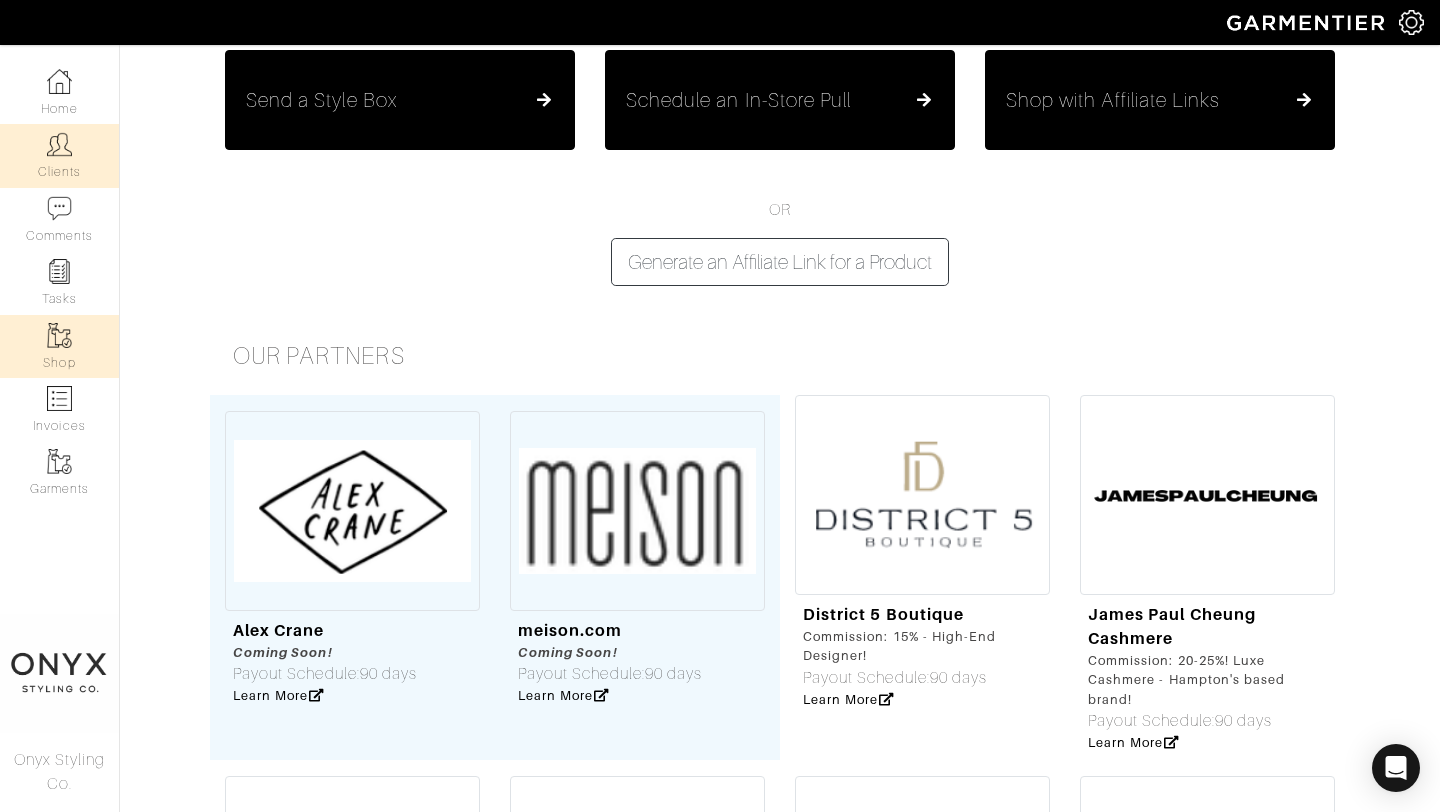 click on "Clients" at bounding box center [59, 155] 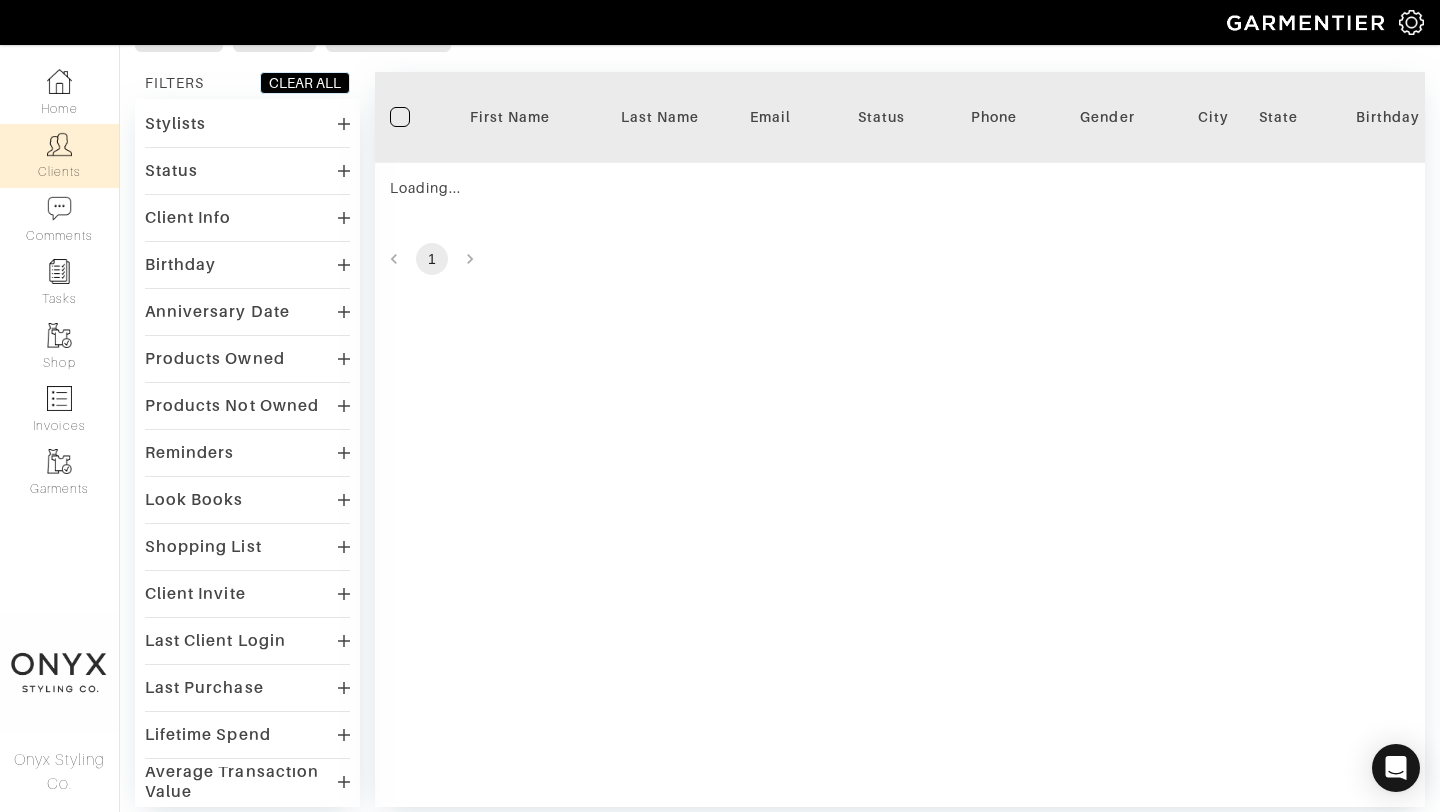 scroll, scrollTop: 0, scrollLeft: 0, axis: both 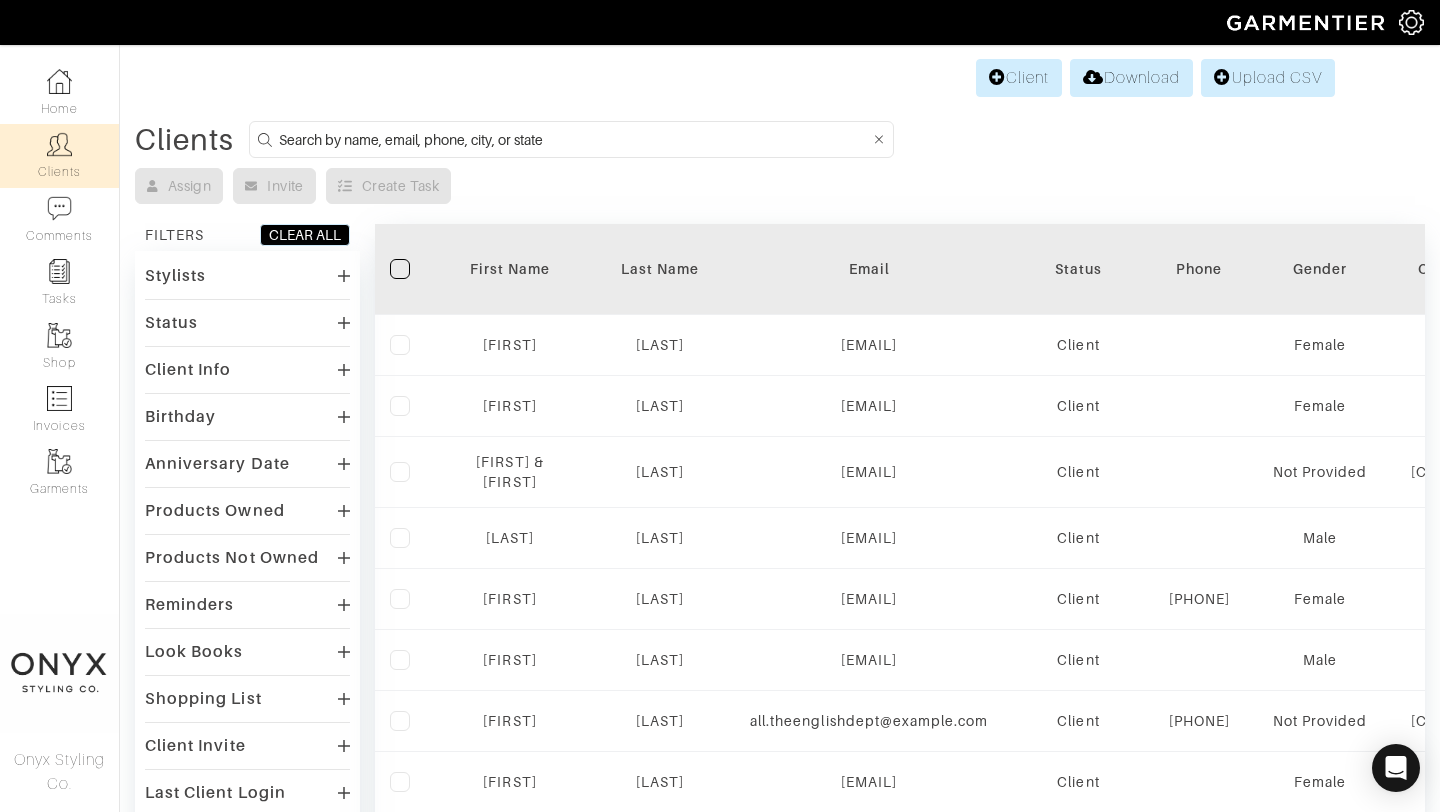 click at bounding box center (574, 139) 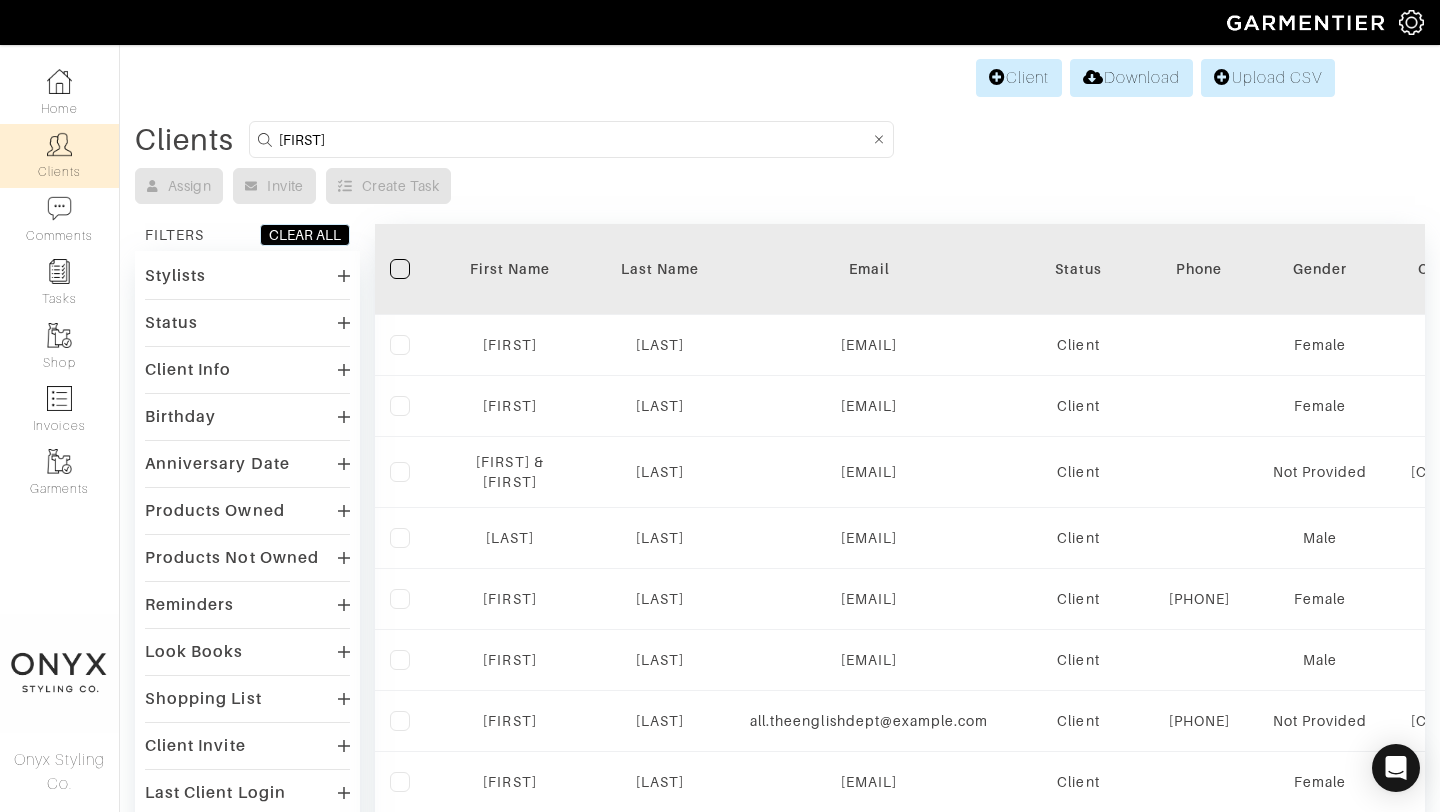 type on "ryan fusselman" 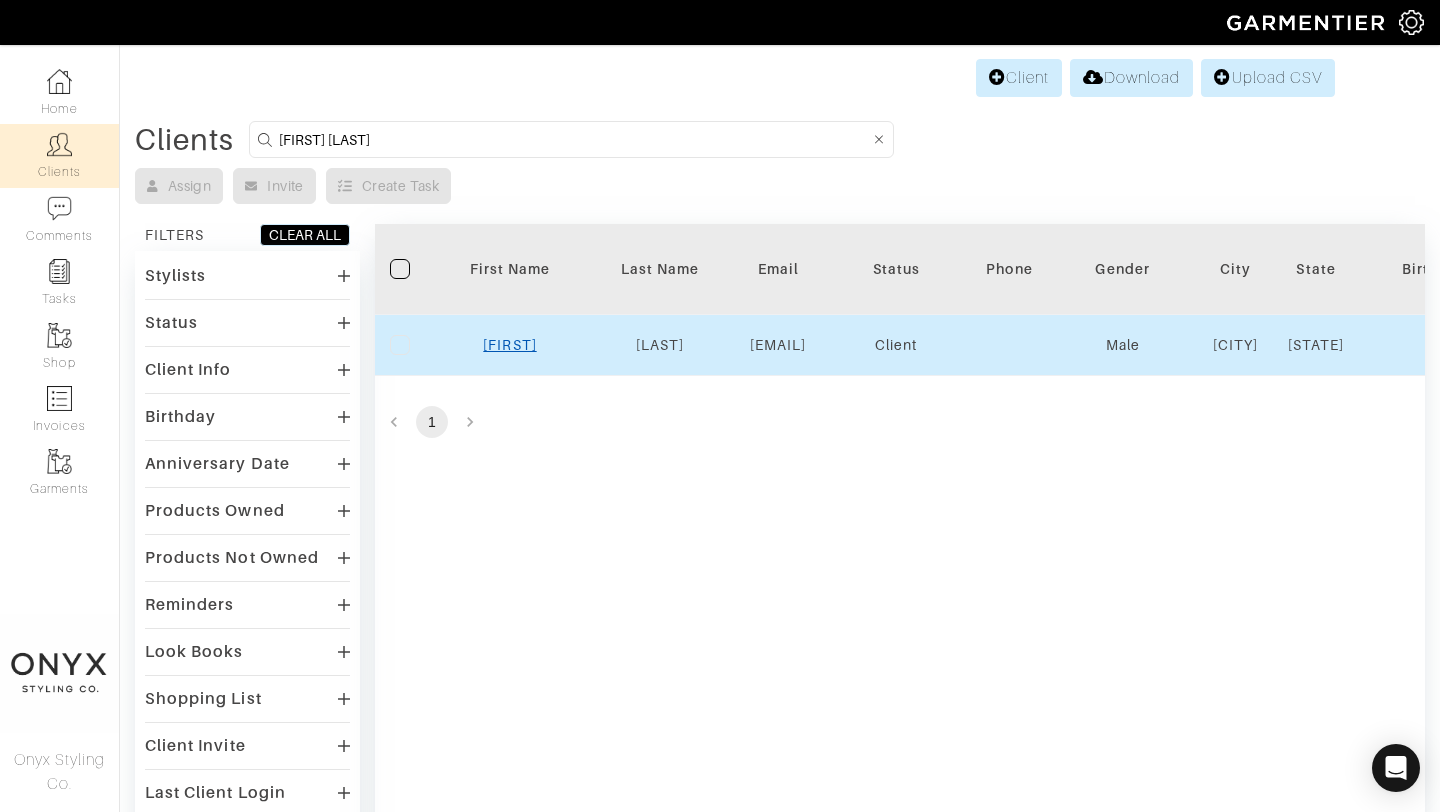 click on "[FIRST]" at bounding box center (509, 345) 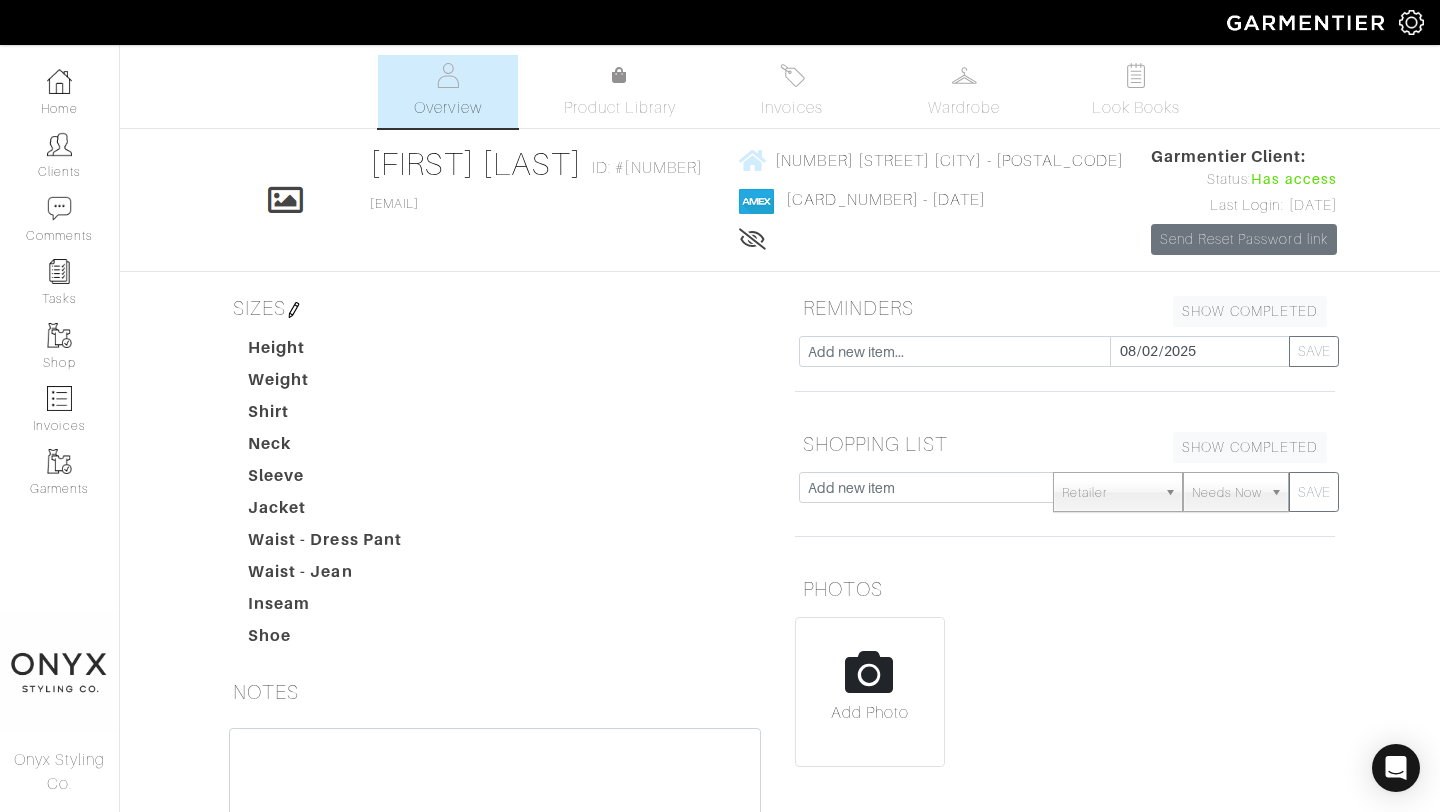 scroll, scrollTop: 0, scrollLeft: 0, axis: both 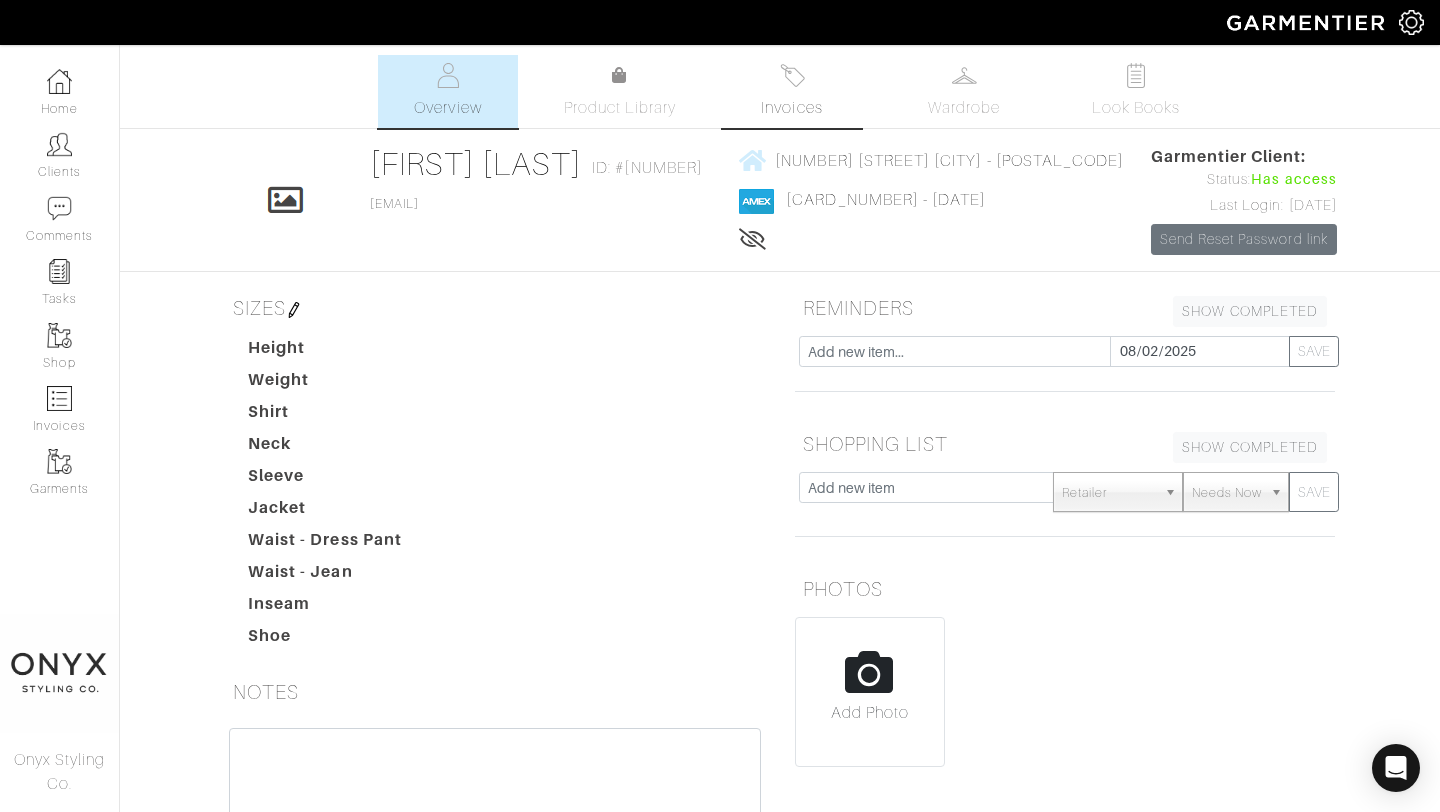 click on "Invoices" at bounding box center [792, 91] 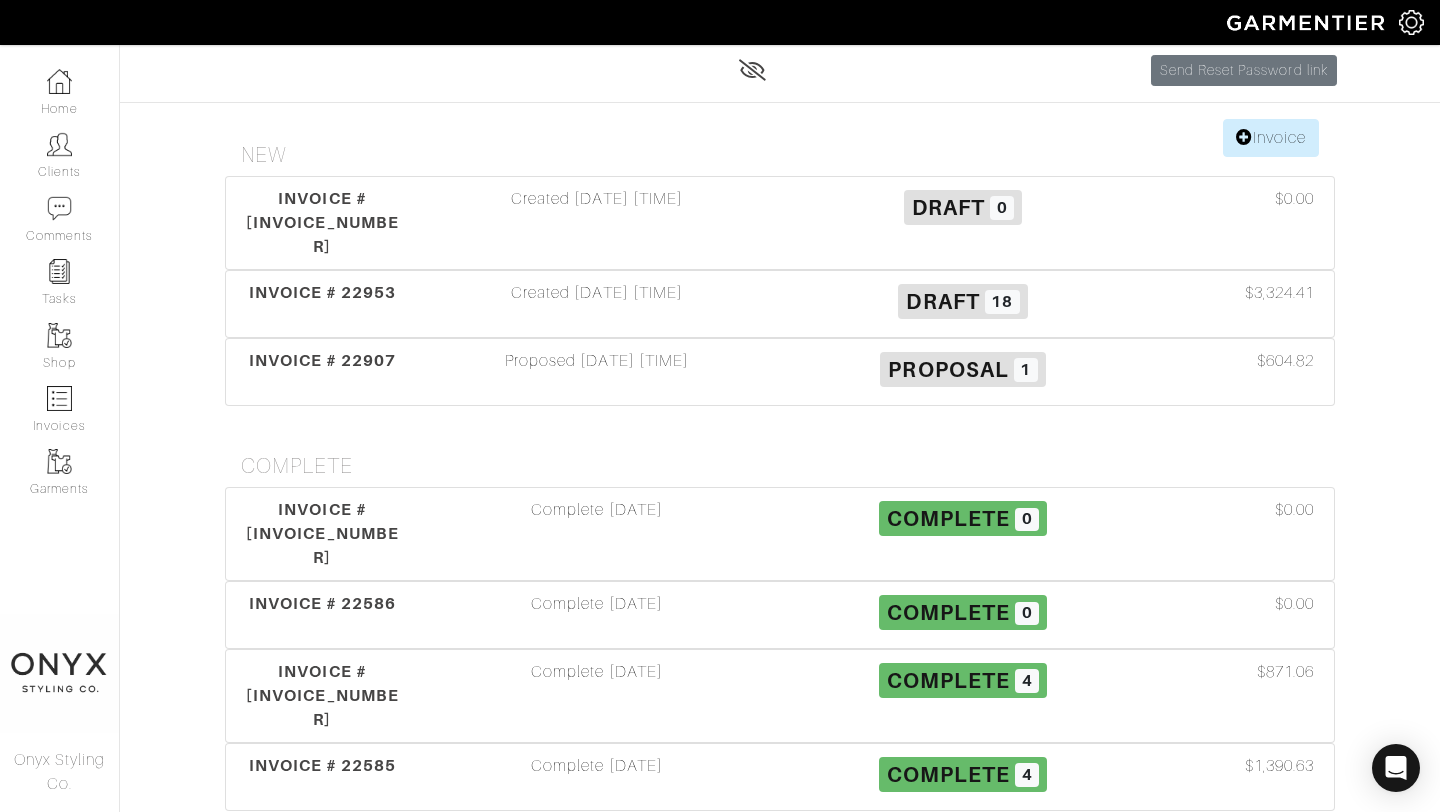 scroll, scrollTop: 176, scrollLeft: 0, axis: vertical 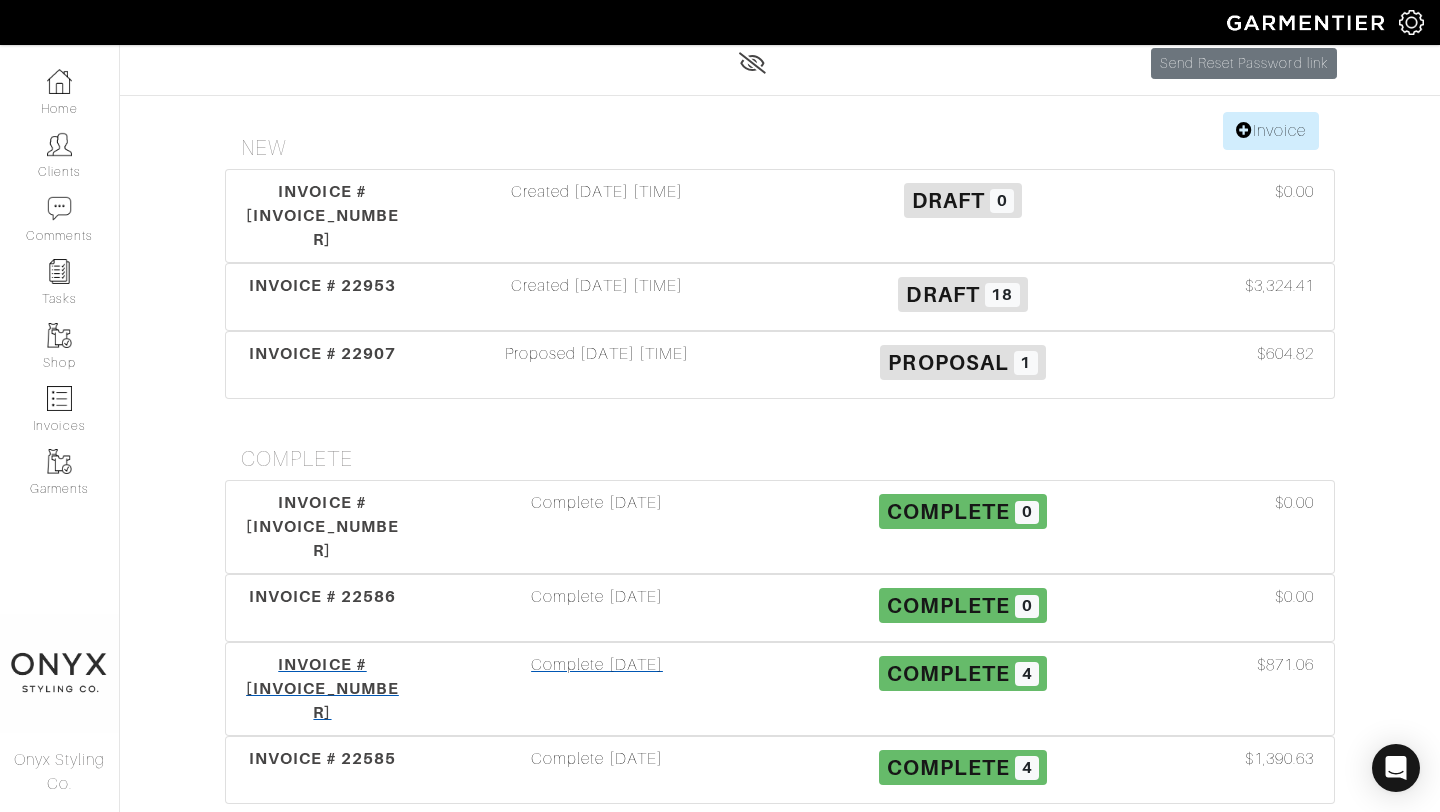 click on "INVOICE # [NUMBER]" at bounding box center [322, 688] 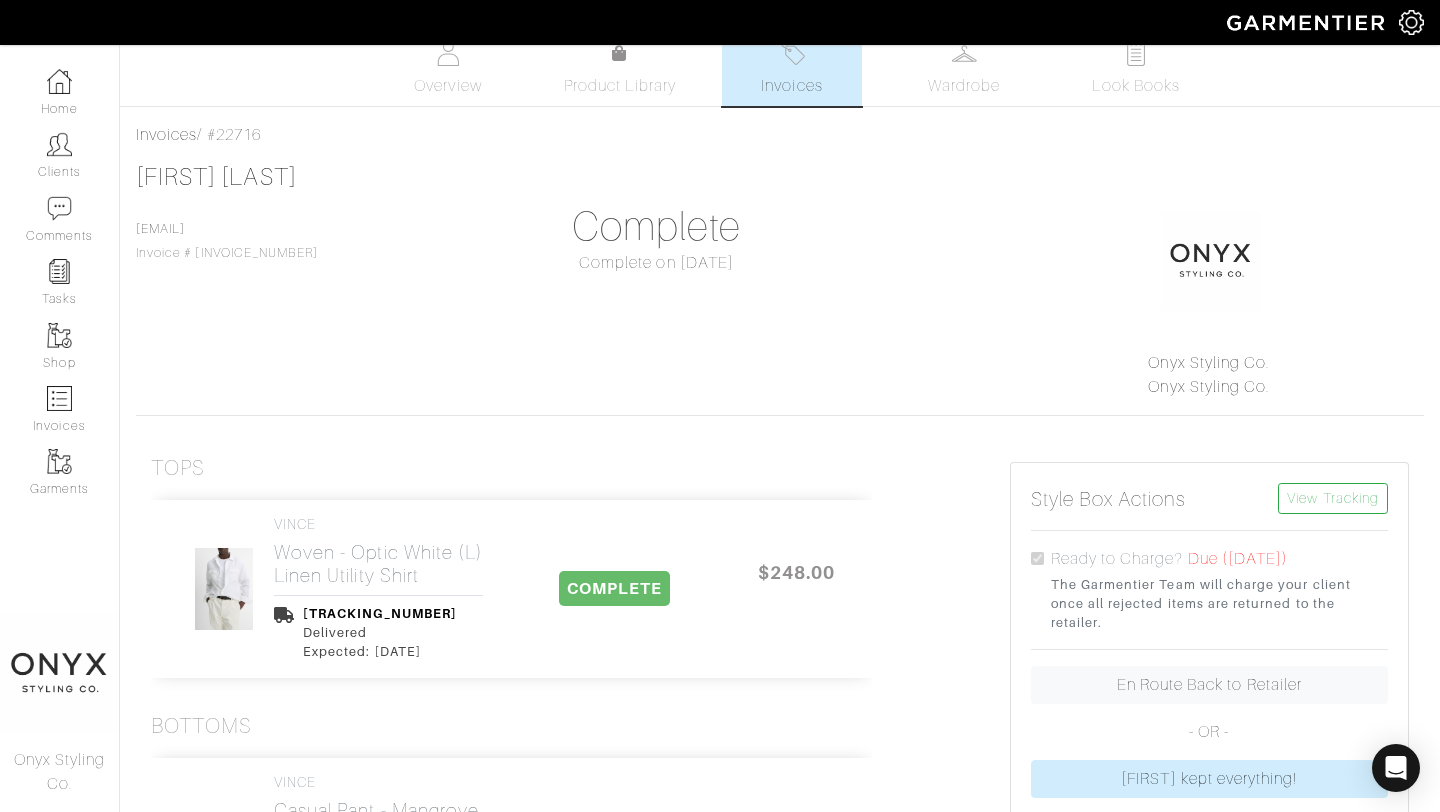 scroll, scrollTop: 0, scrollLeft: 0, axis: both 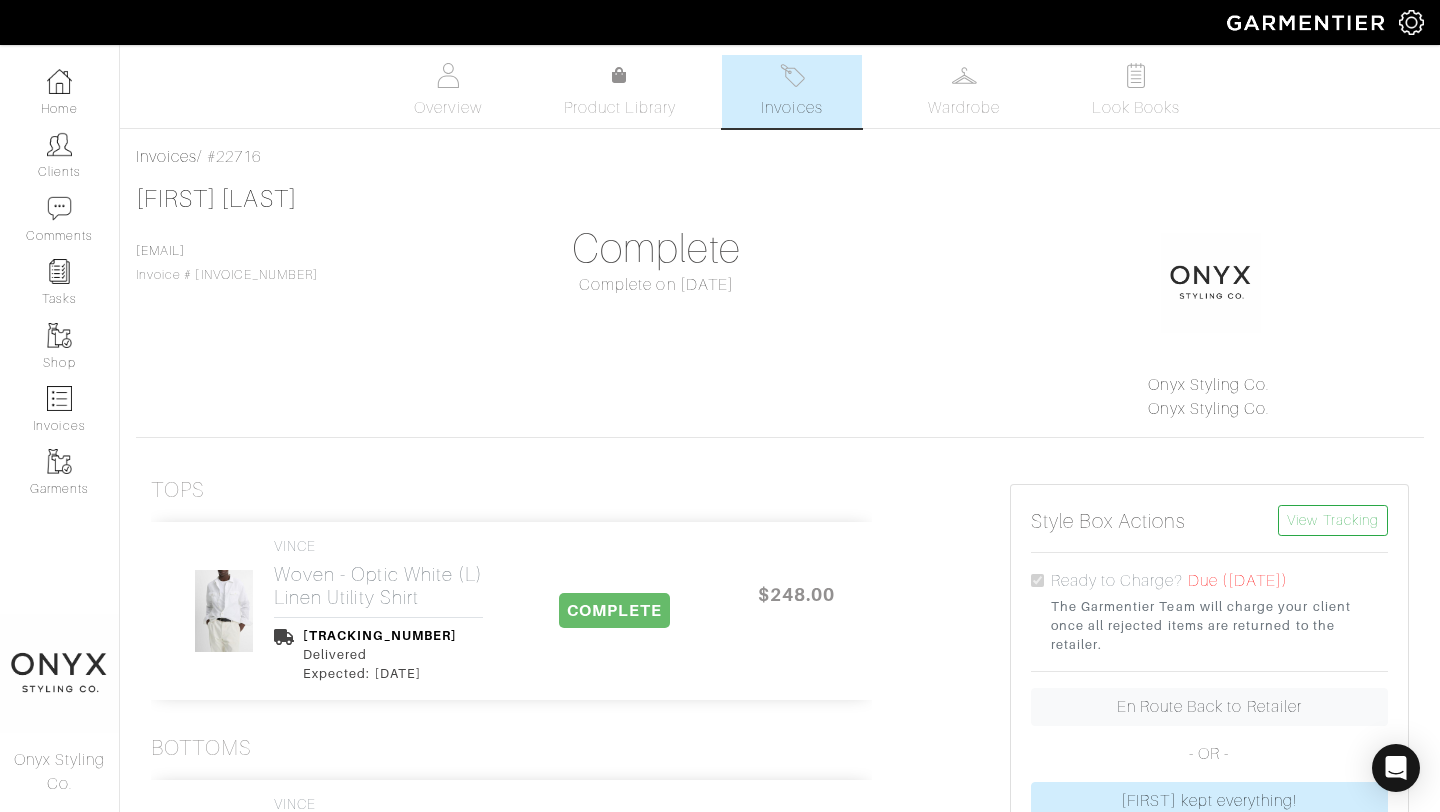 click on "Invoices" at bounding box center (791, 108) 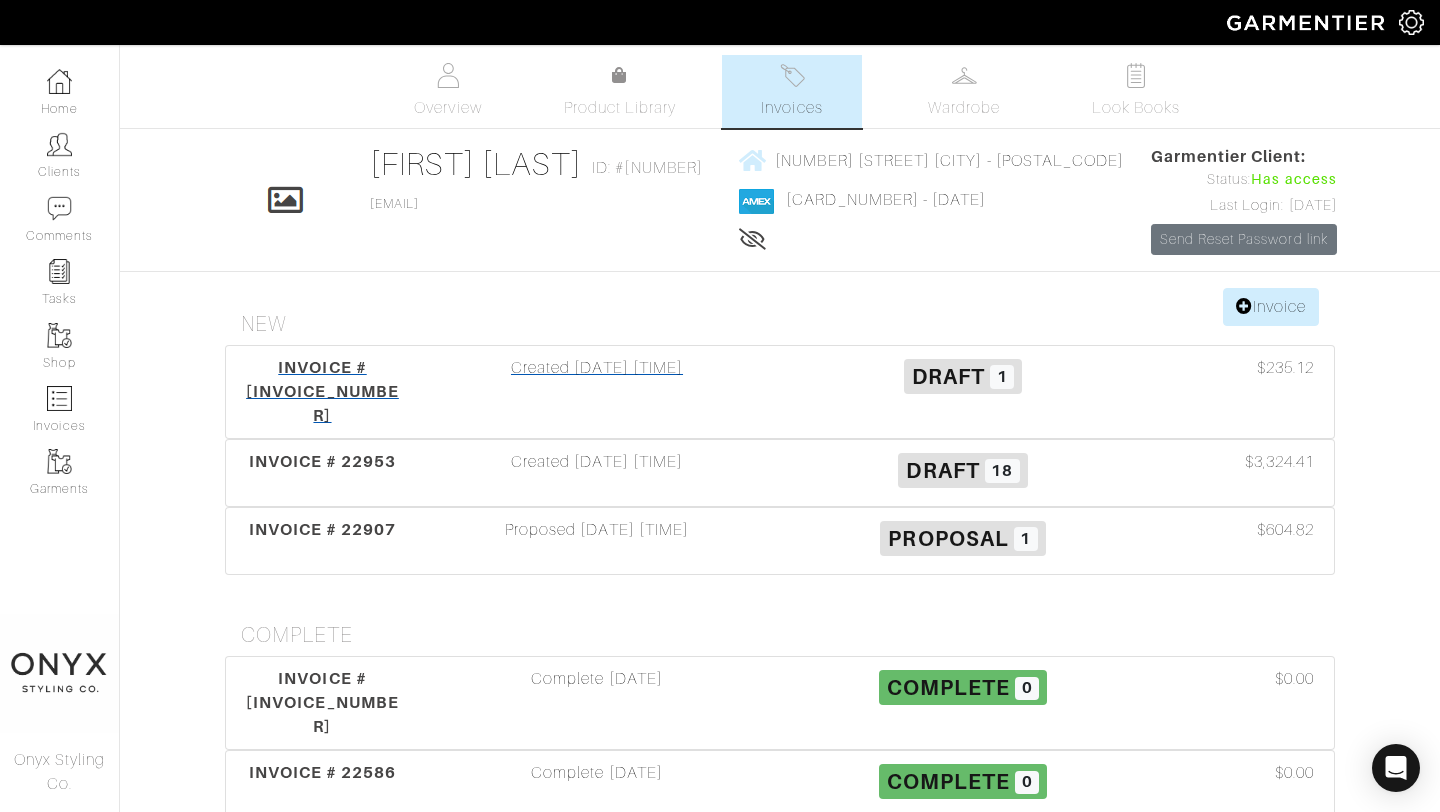 click on "INVOICE # [NUMBER]" at bounding box center (322, 391) 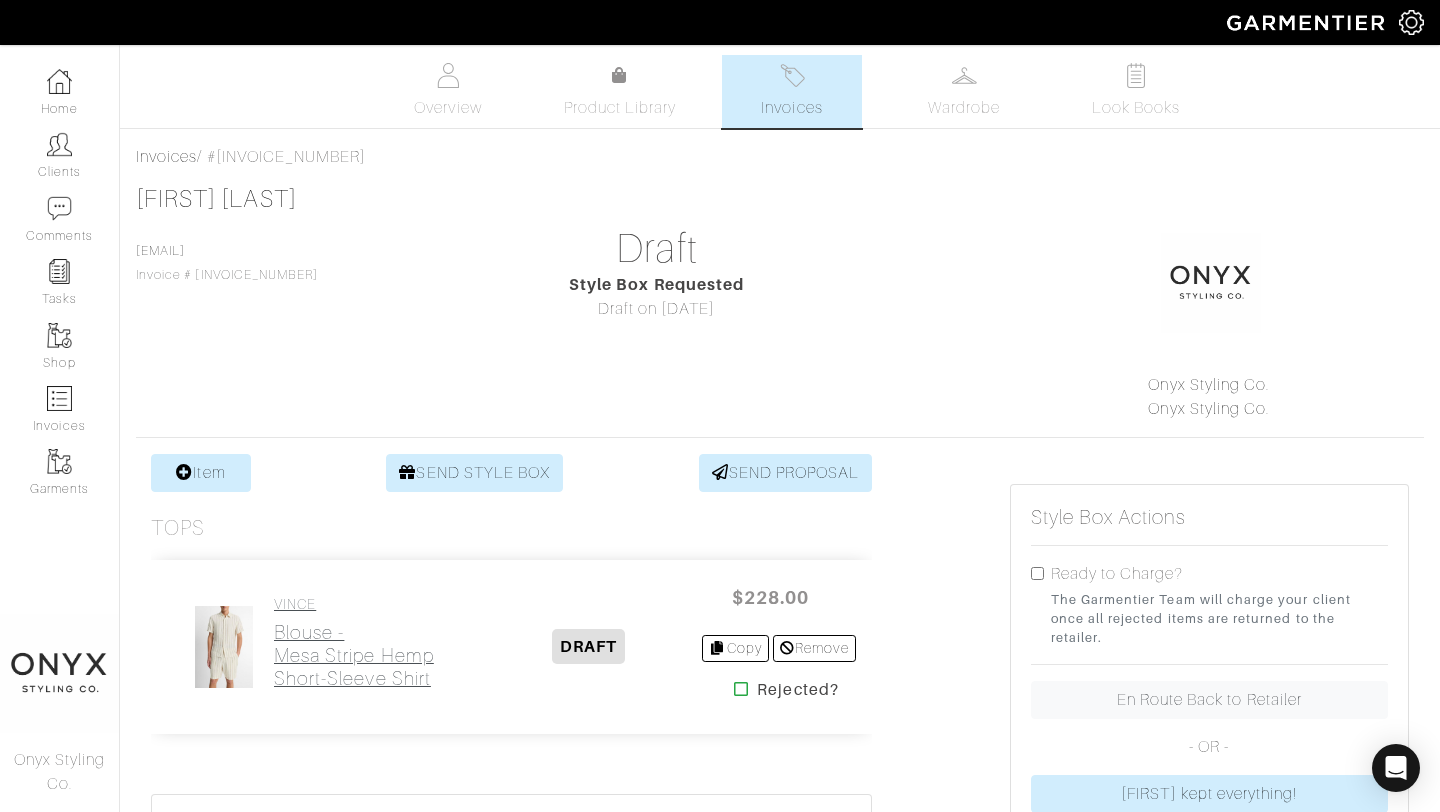 click on "Blouse -
Mesa Stripe Hemp Short-Sleeve Shirt" at bounding box center [374, 655] 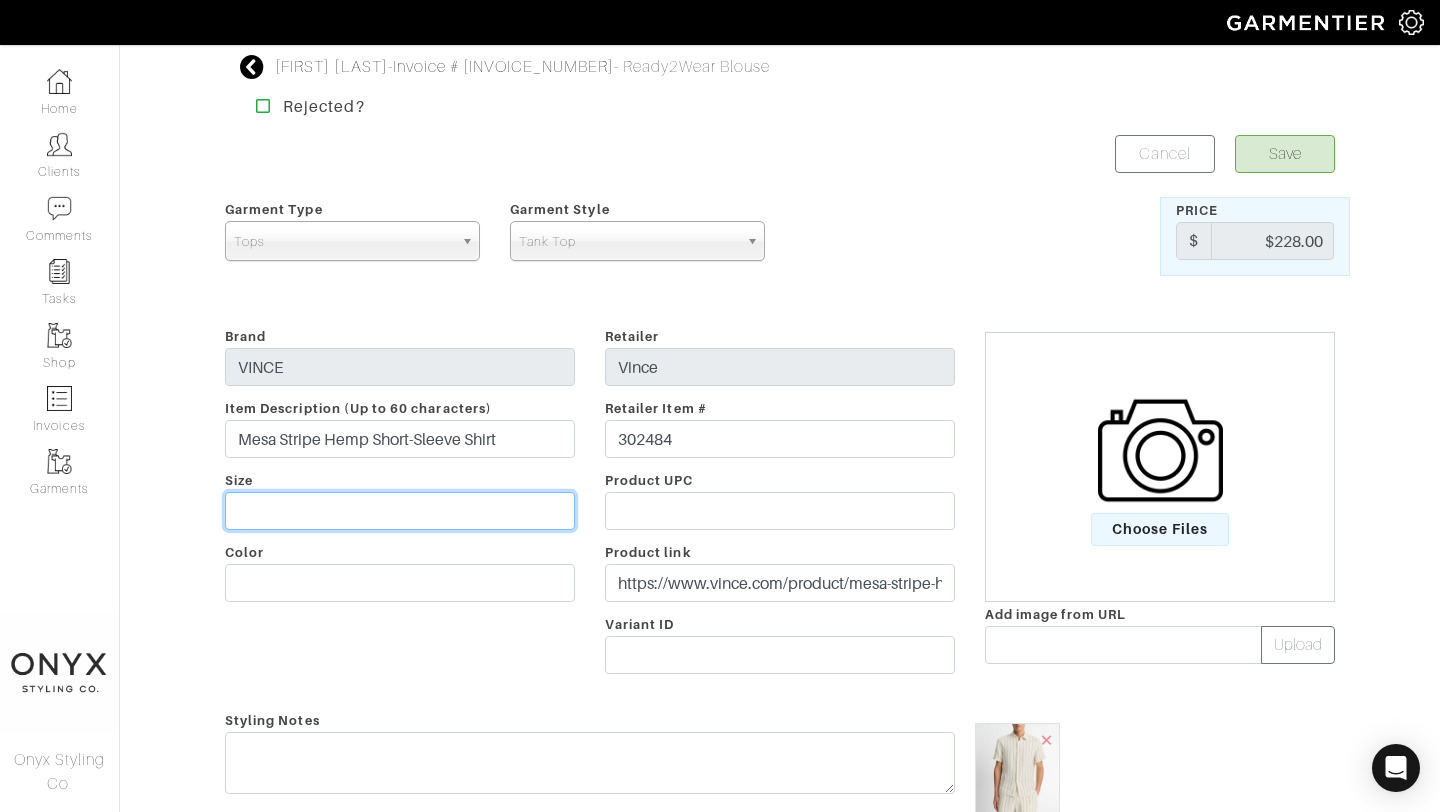 click at bounding box center [400, 511] 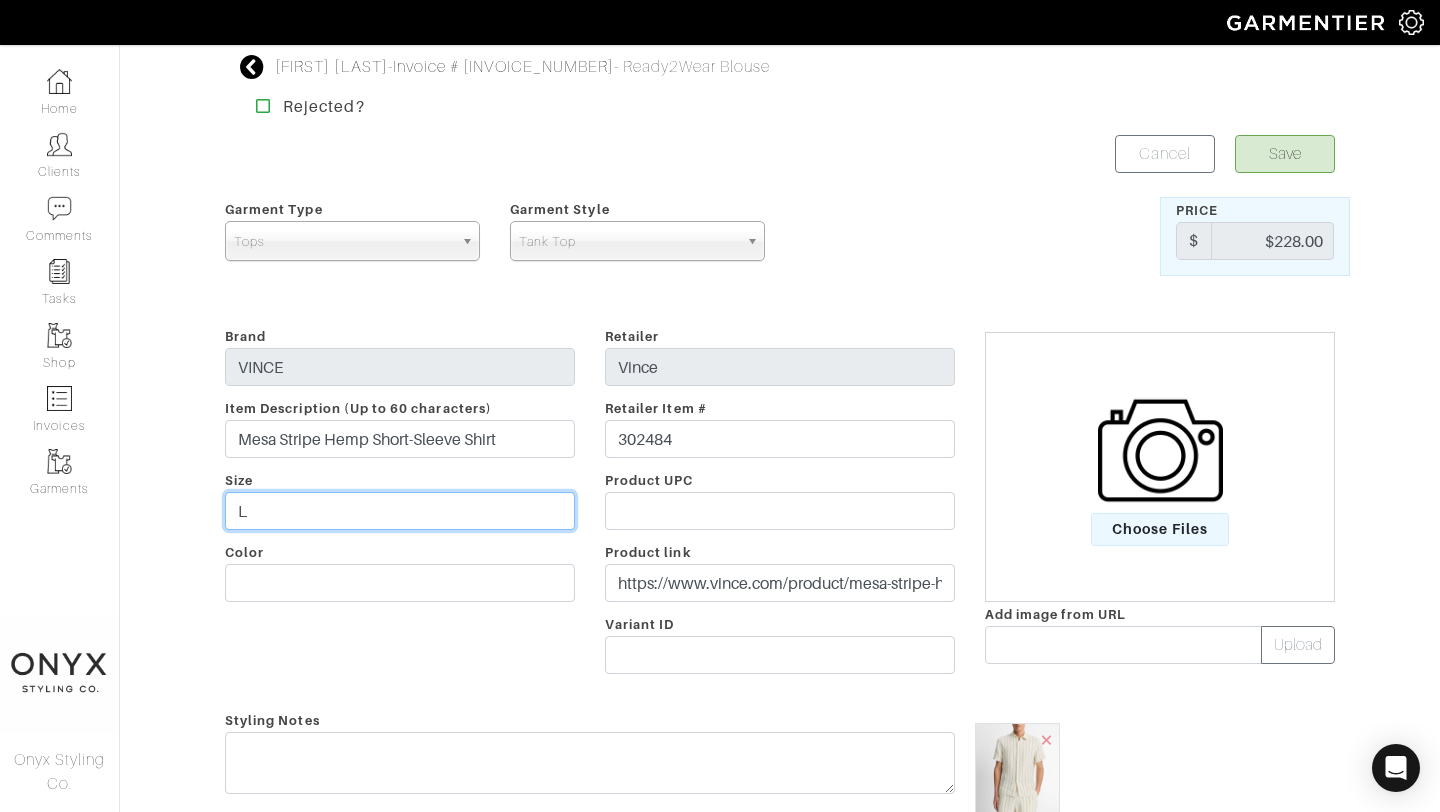 type on "L" 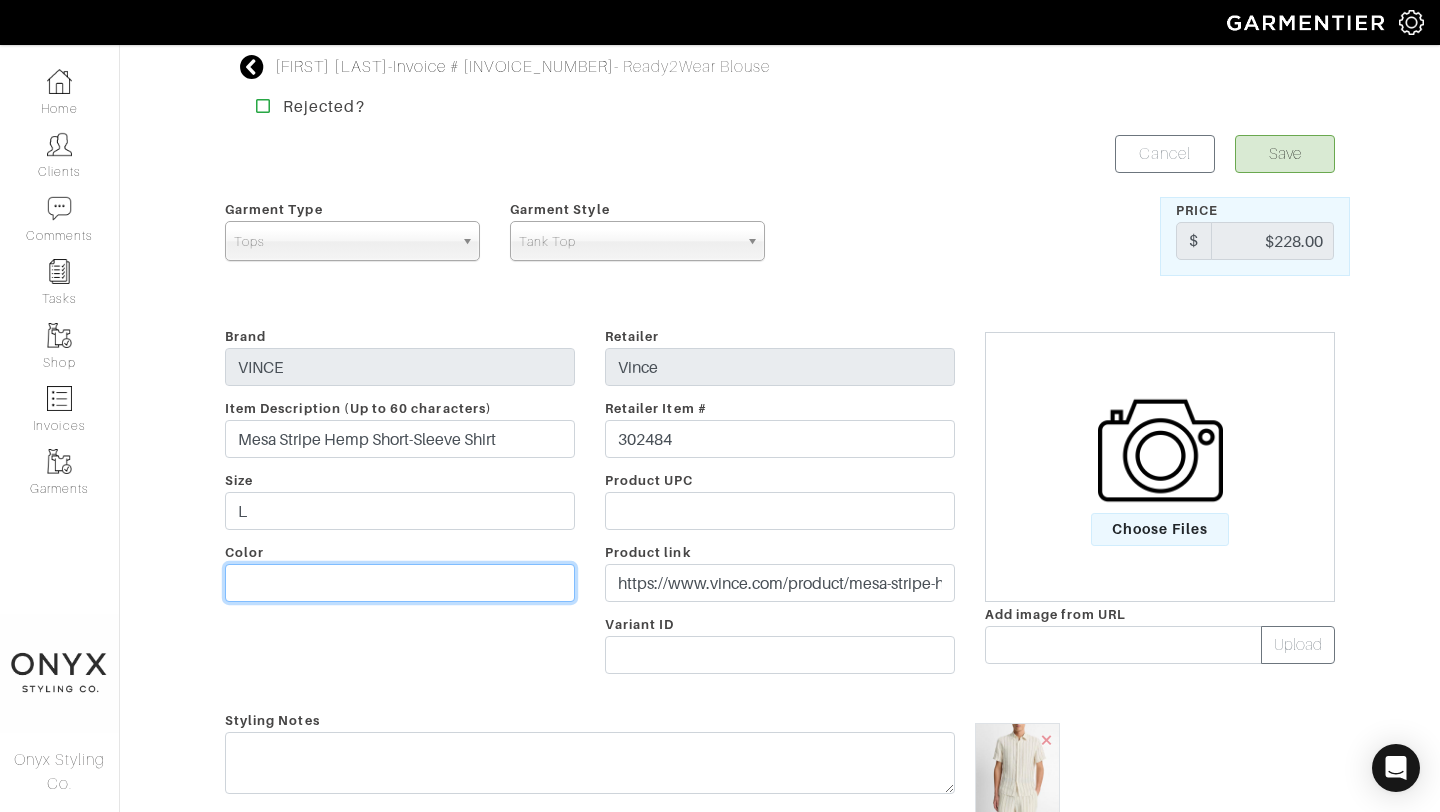 click at bounding box center [400, 583] 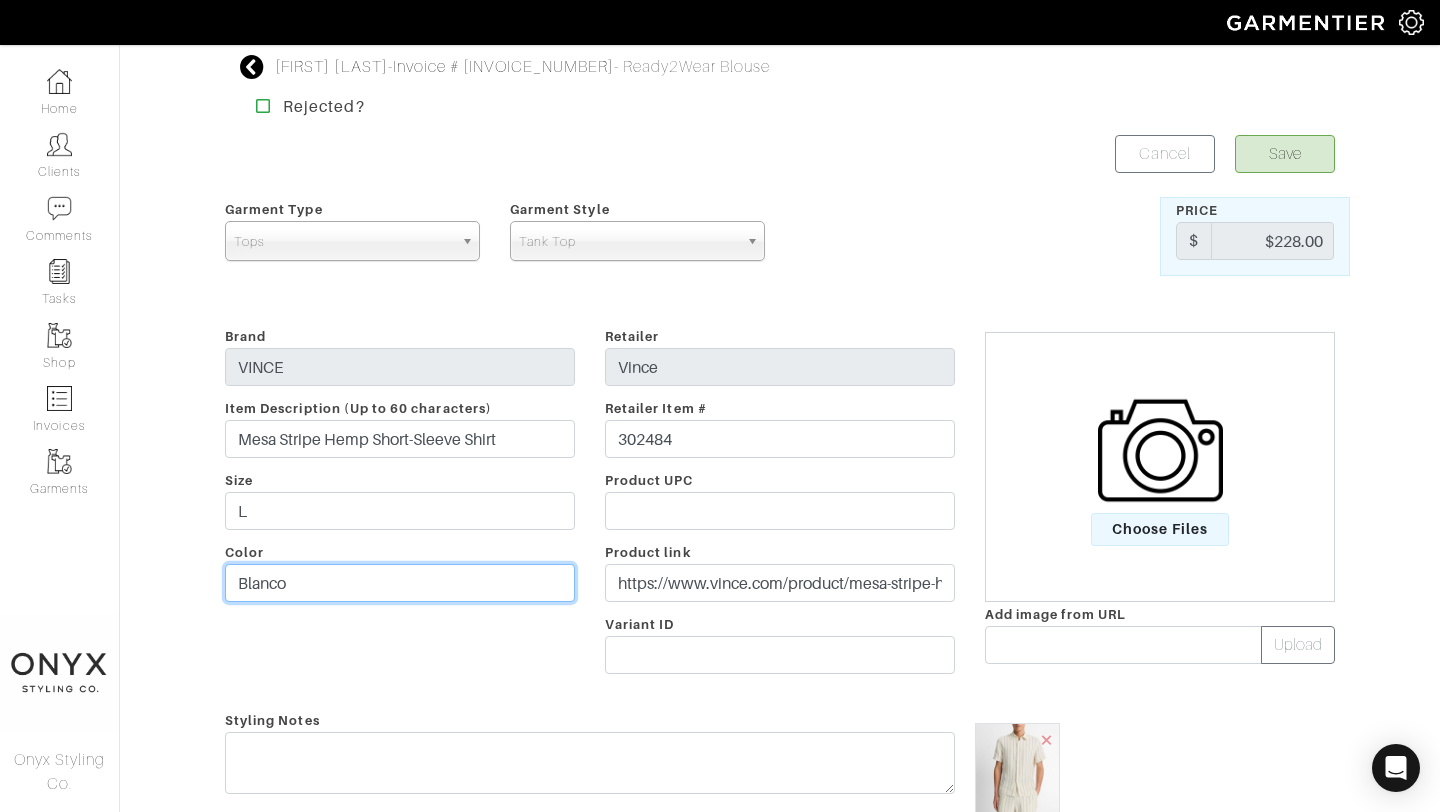 type on "Blanco" 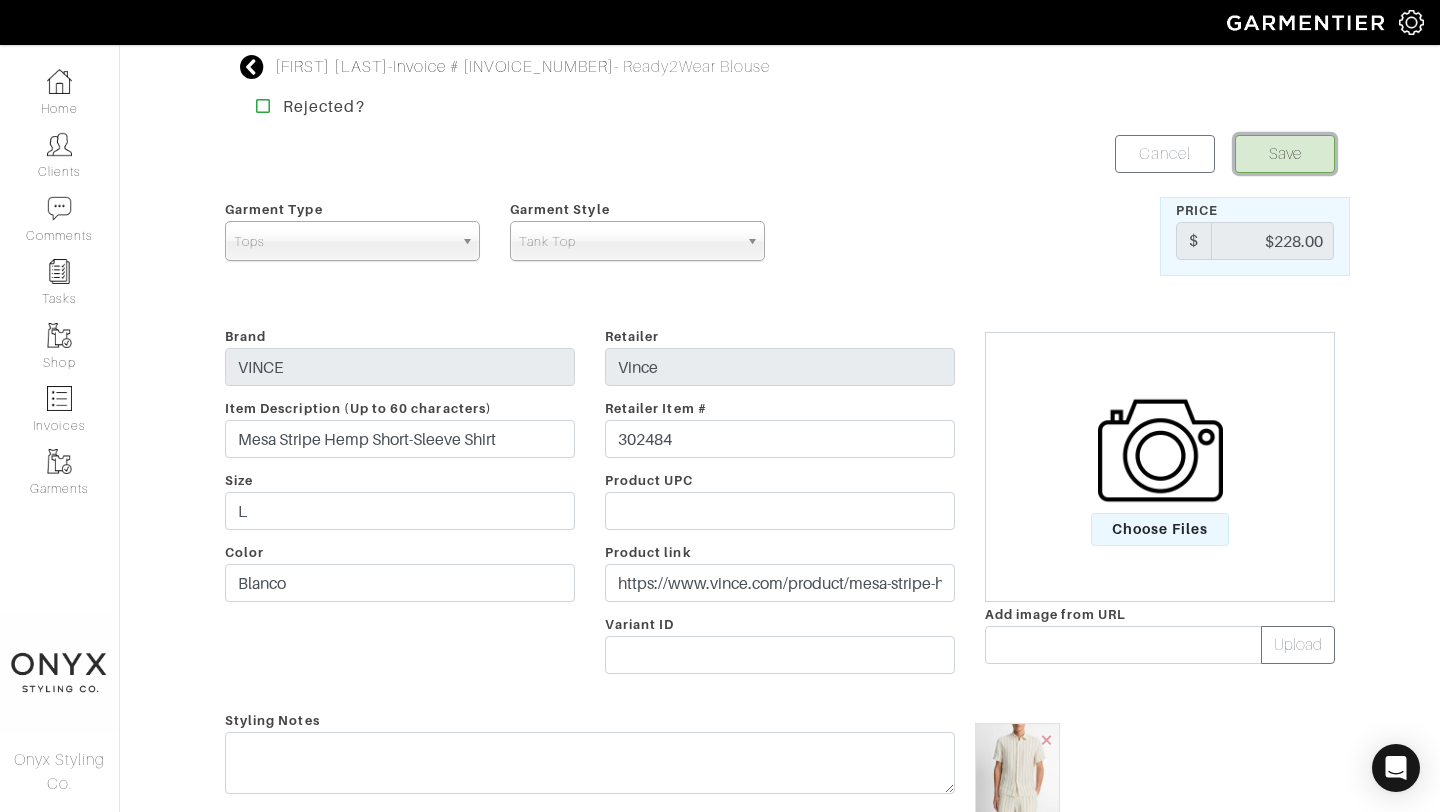 click on "Save" at bounding box center [1285, 154] 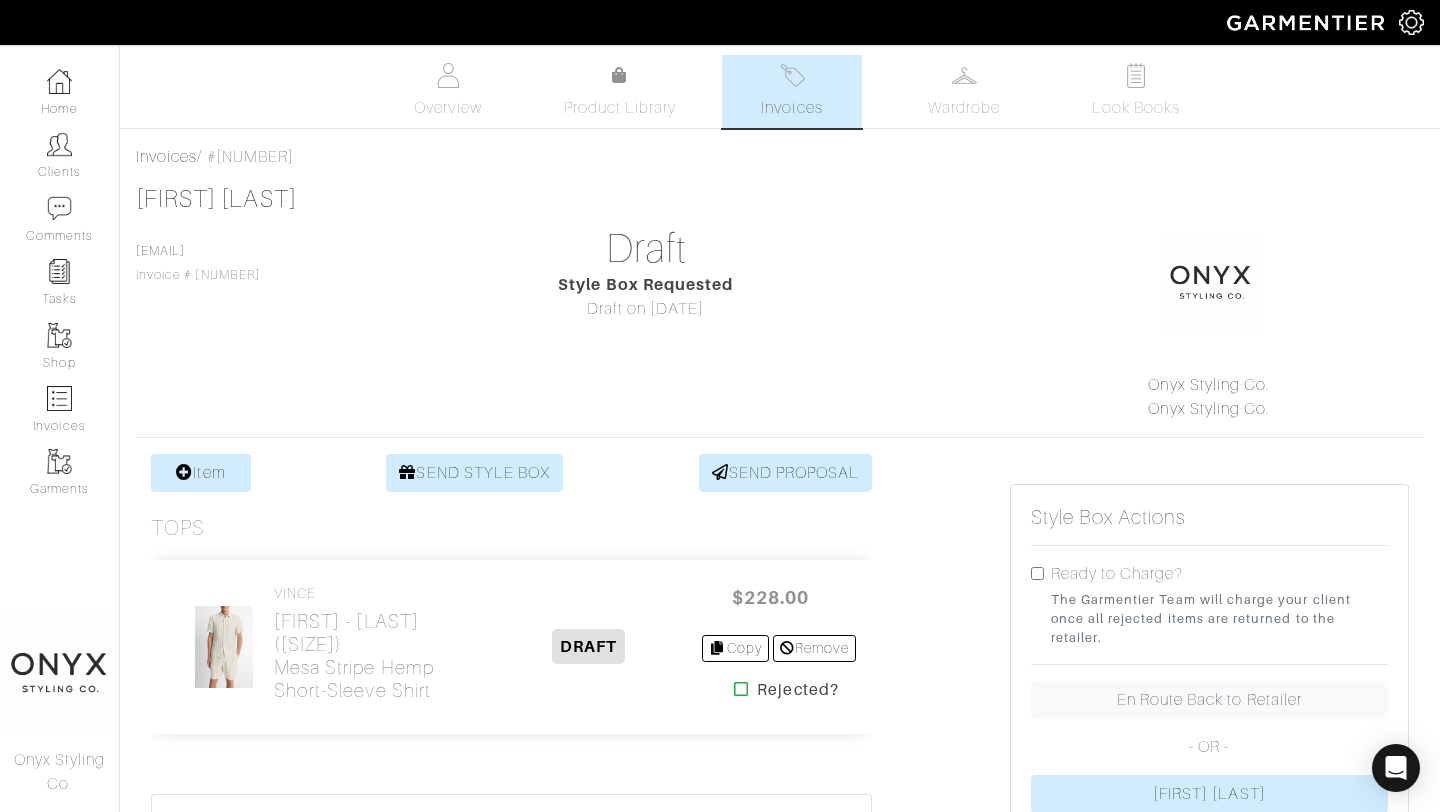 scroll, scrollTop: 0, scrollLeft: 0, axis: both 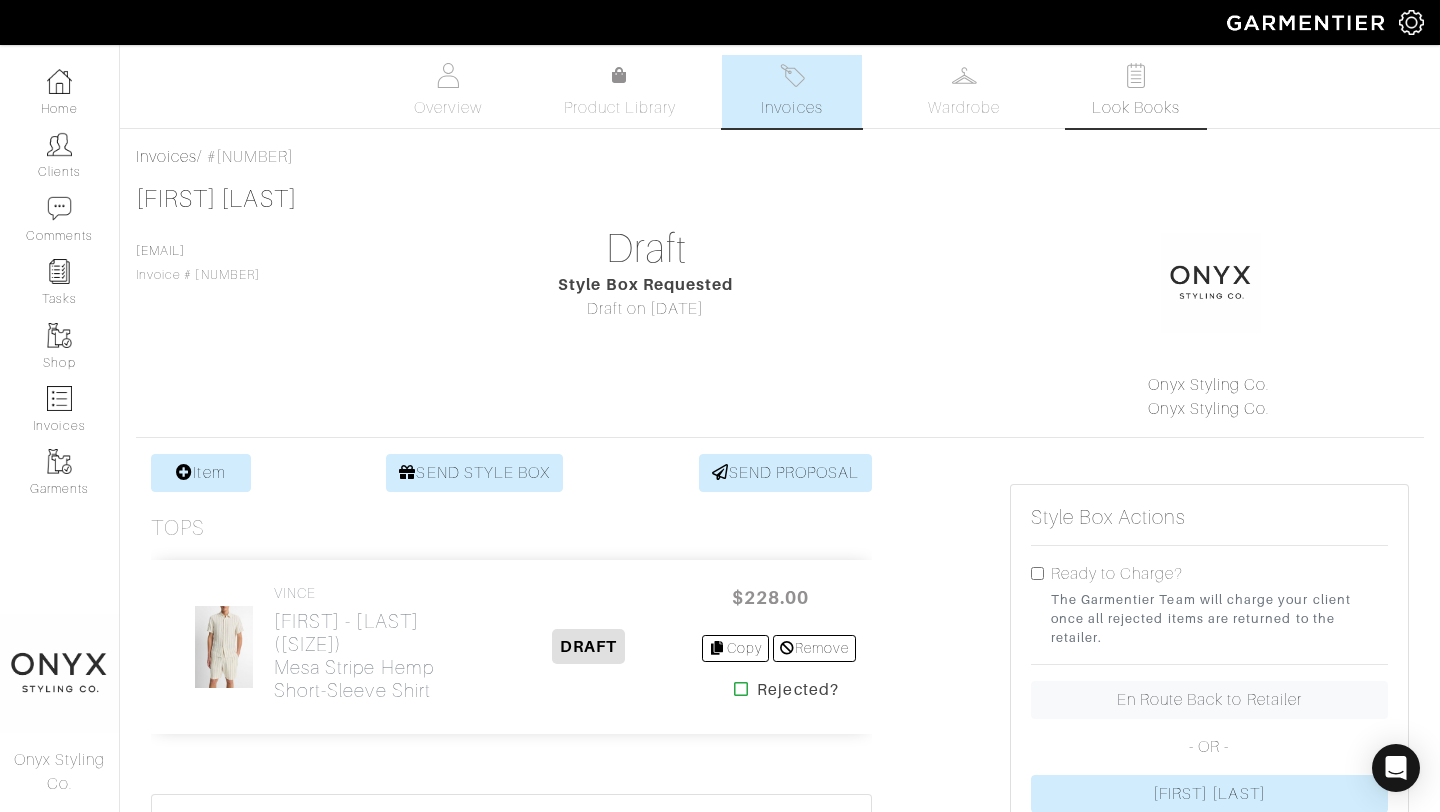click on "Look Books" at bounding box center (1136, 108) 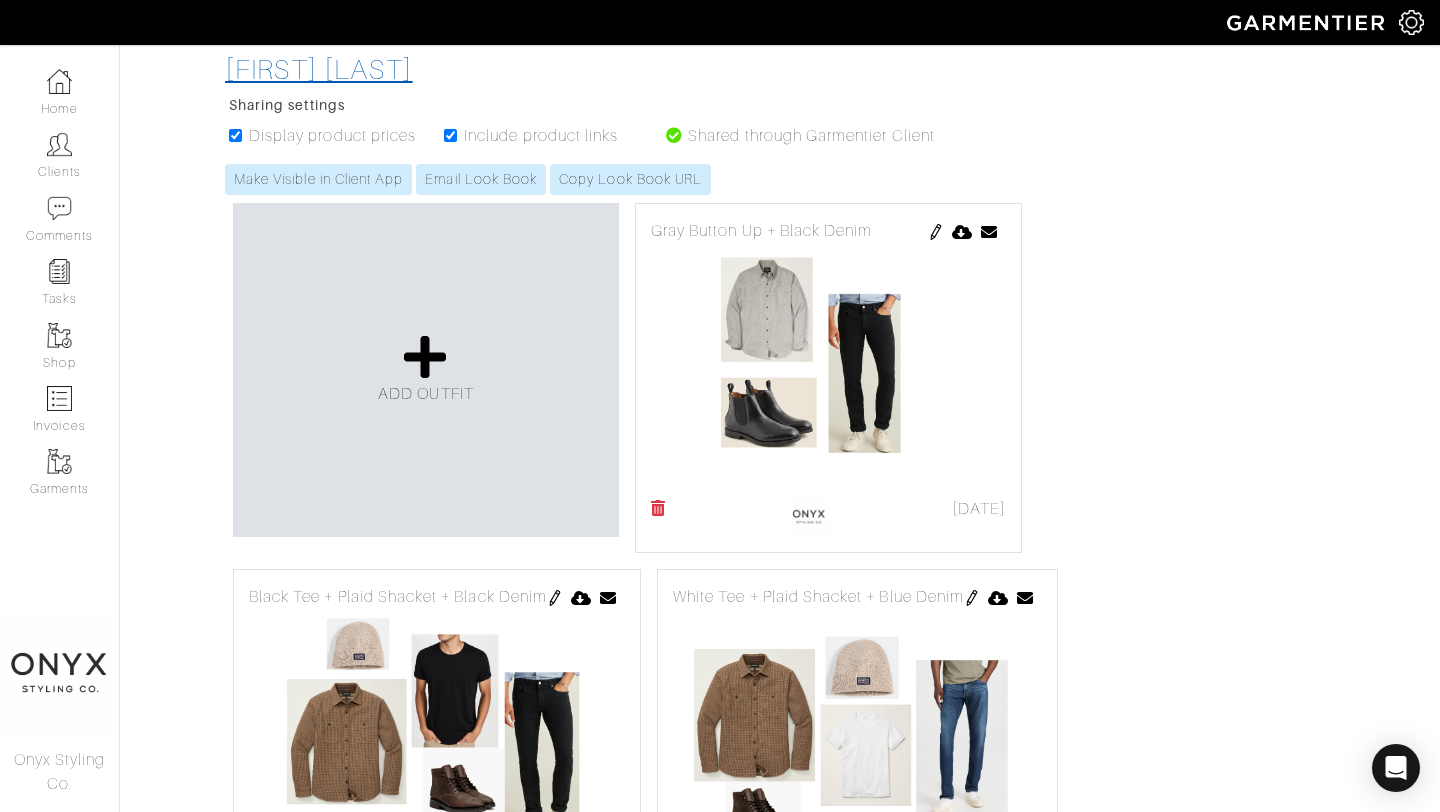 scroll, scrollTop: 0, scrollLeft: 0, axis: both 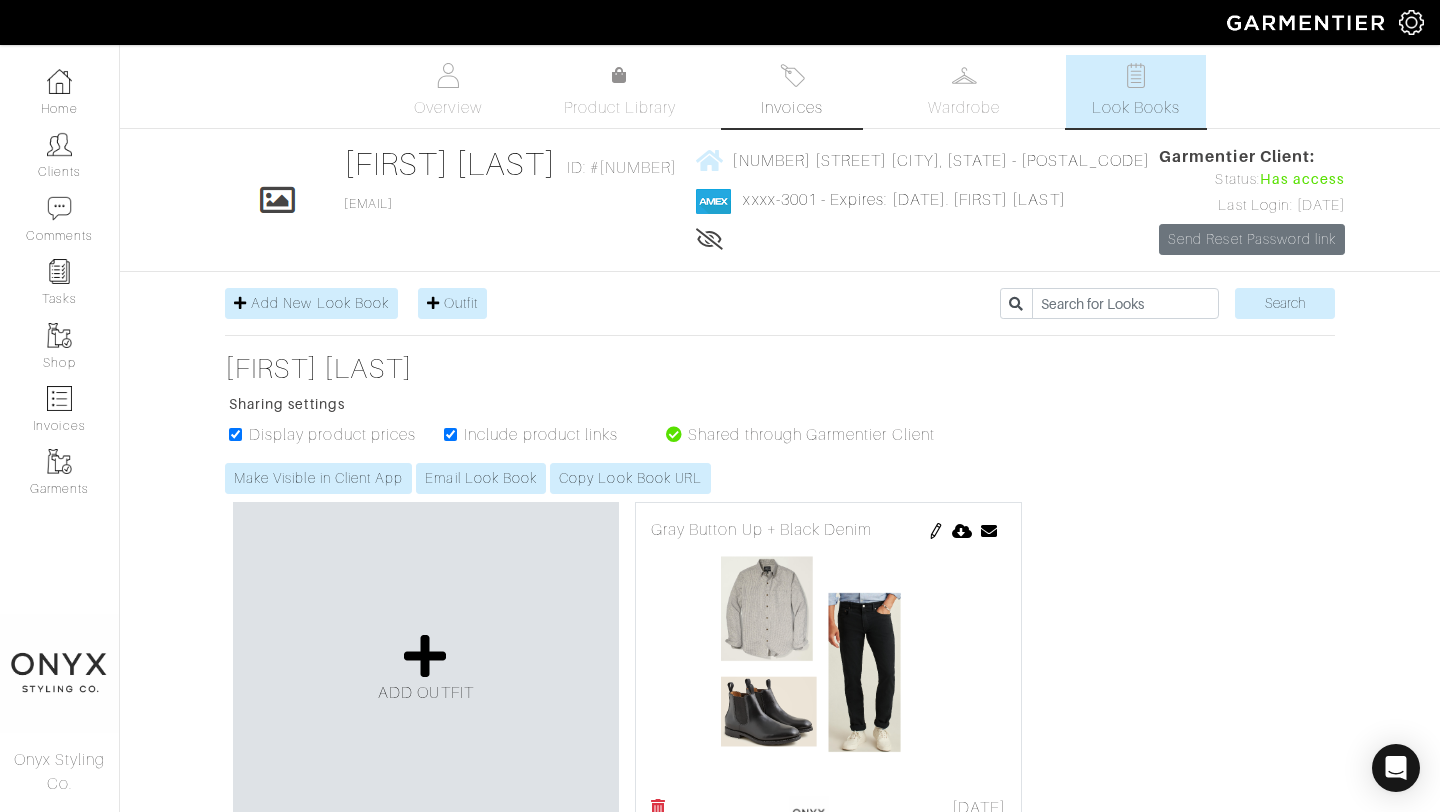 click on "Invoices" at bounding box center (791, 108) 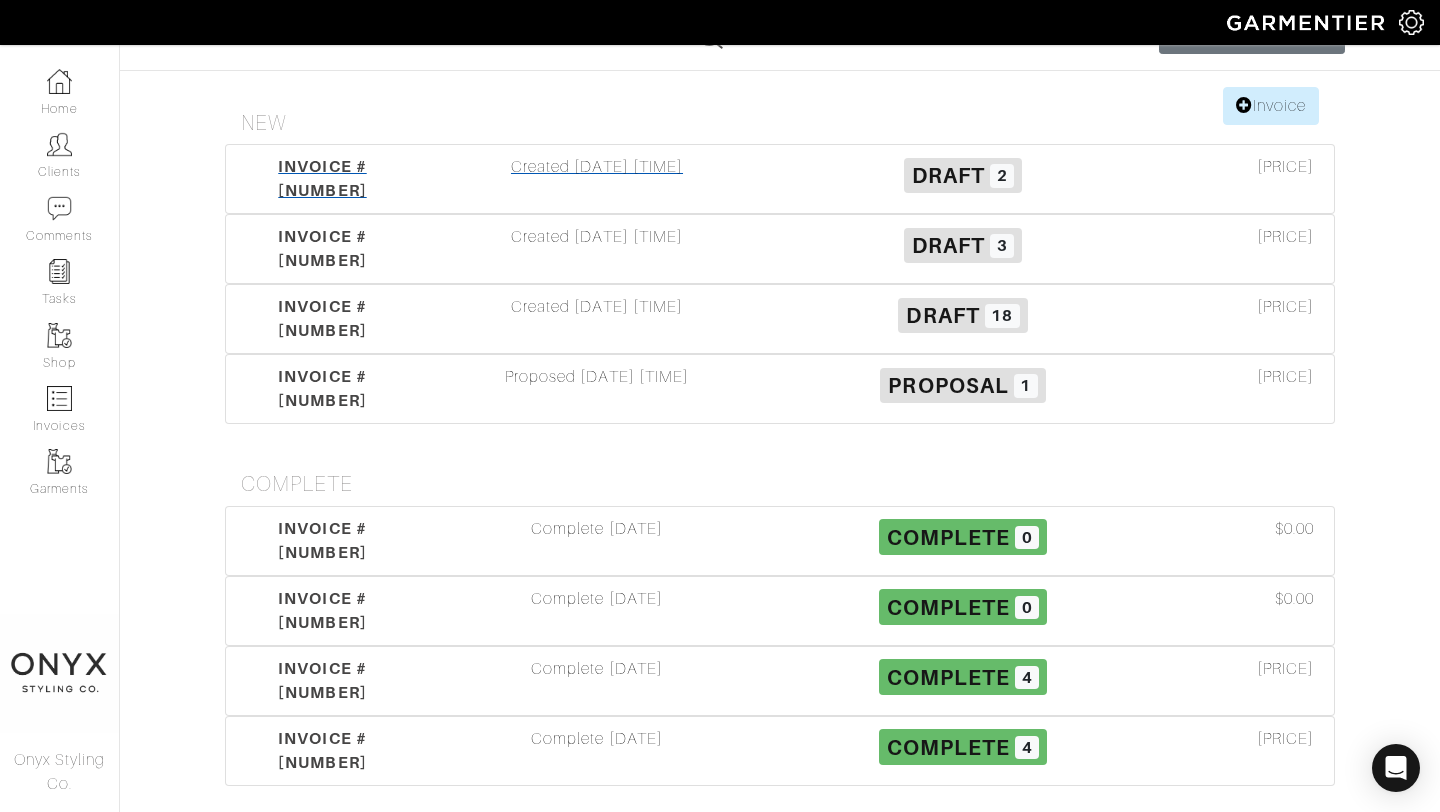 scroll, scrollTop: 202, scrollLeft: 0, axis: vertical 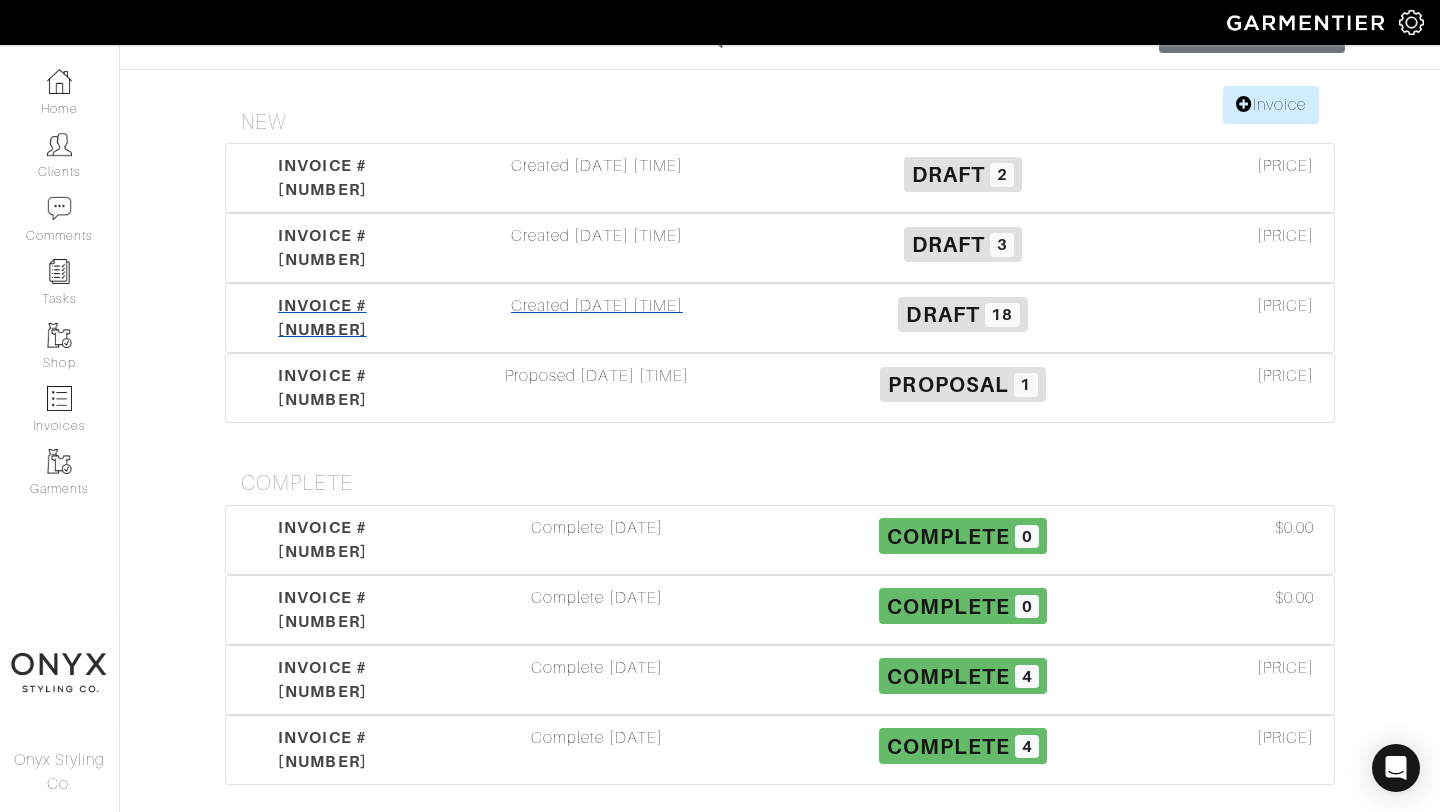 click on "Created [DATE] [TIME]" at bounding box center (597, 318) 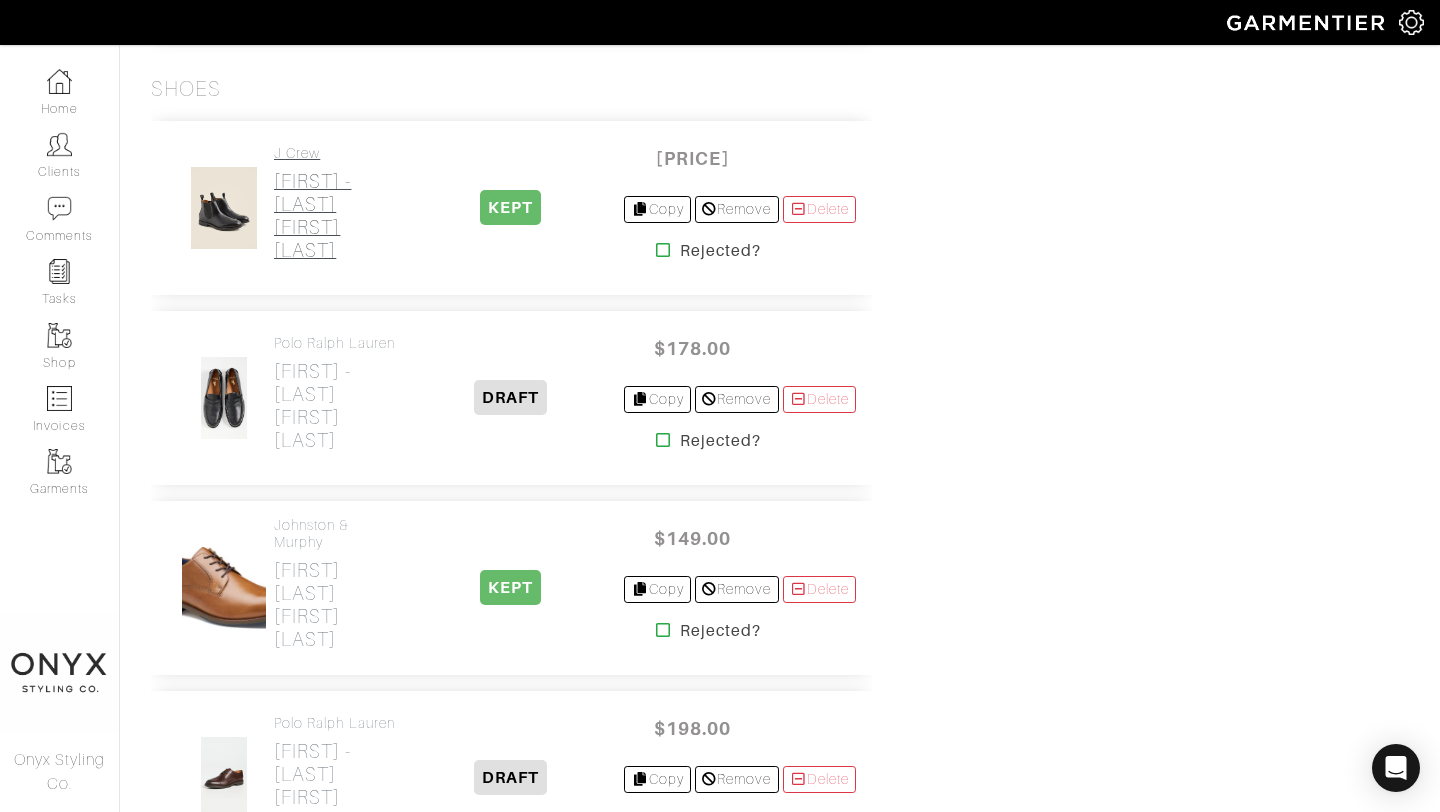 scroll, scrollTop: 2182, scrollLeft: 0, axis: vertical 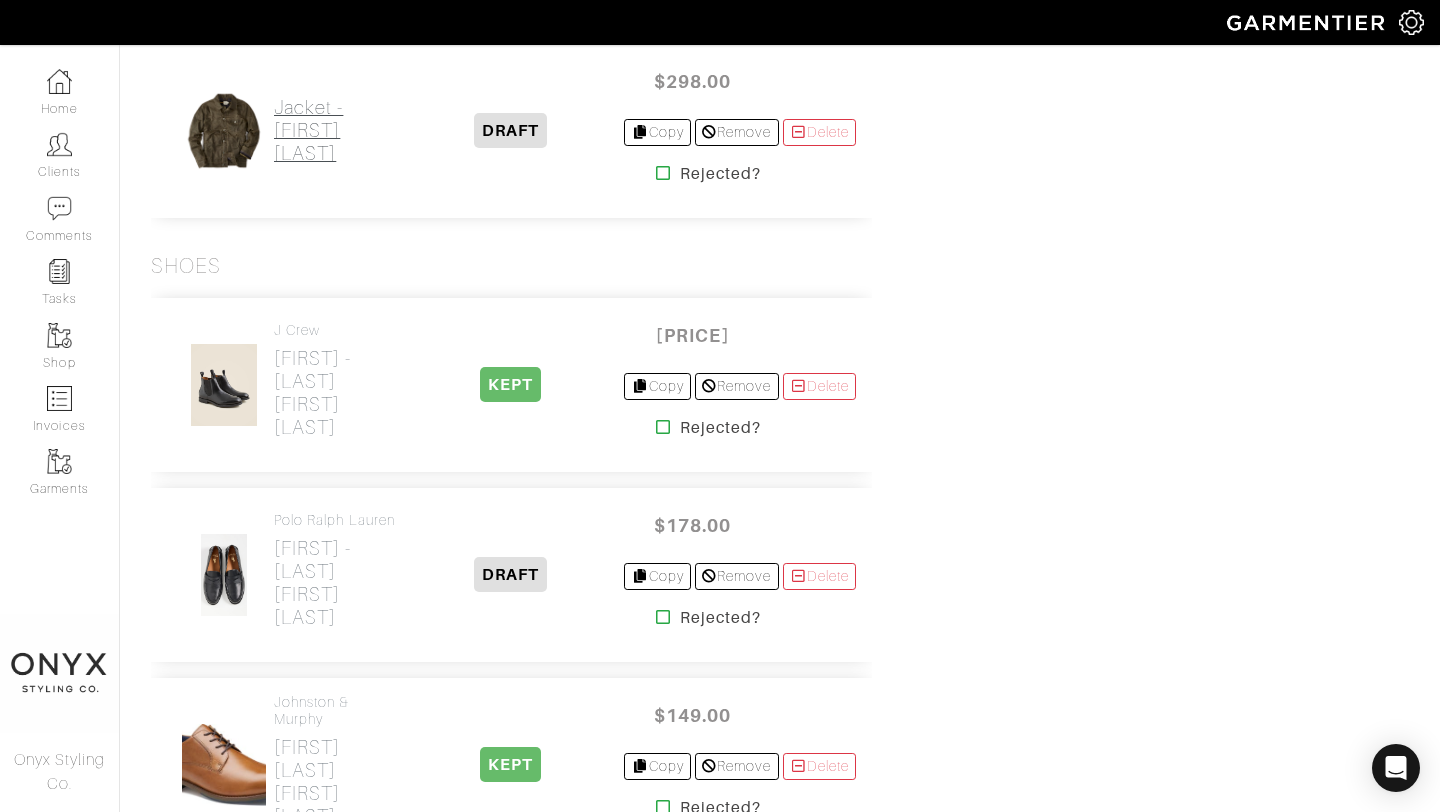 click on "[FIRST] -
[FIRST] [LAST]" at bounding box center [335, 130] 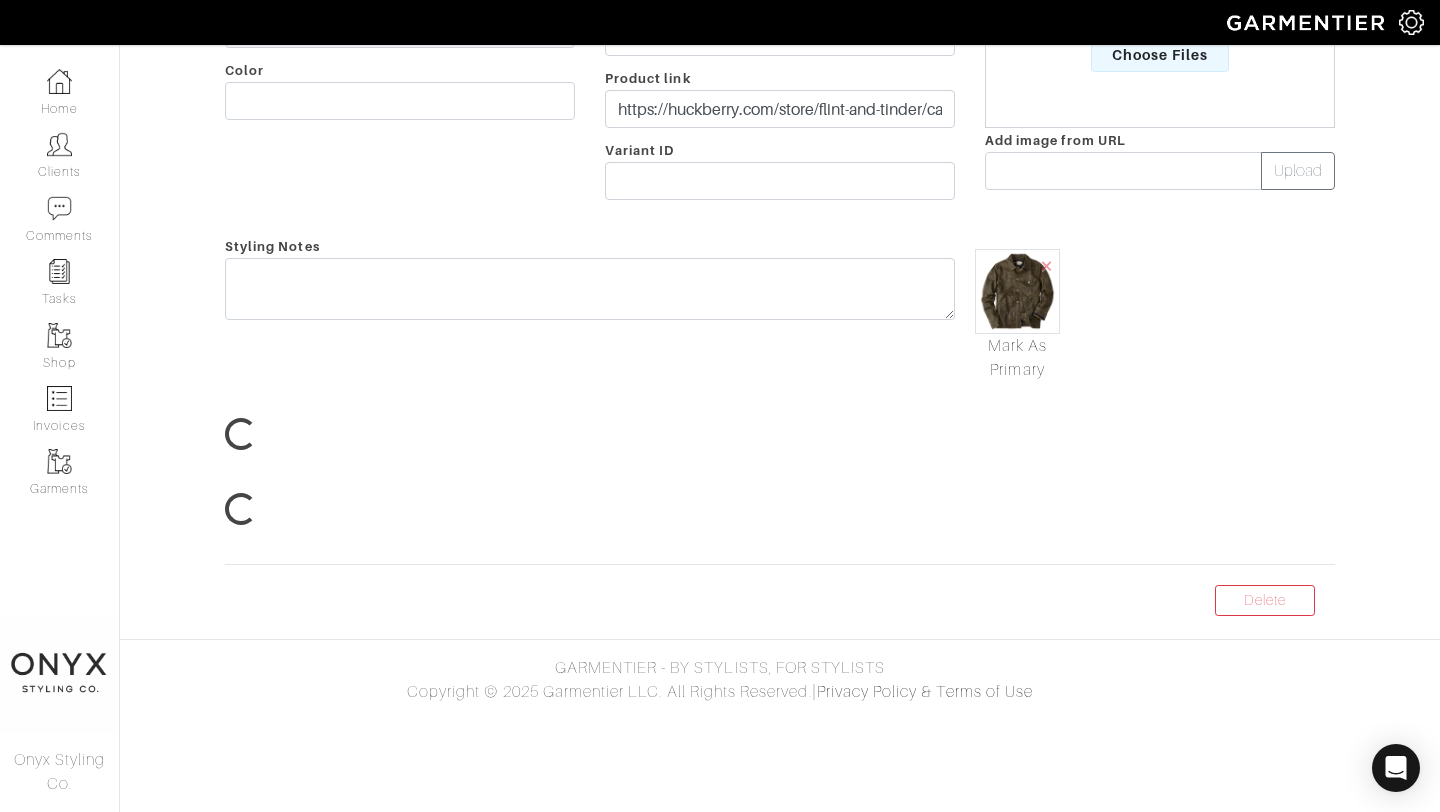 scroll, scrollTop: 0, scrollLeft: 0, axis: both 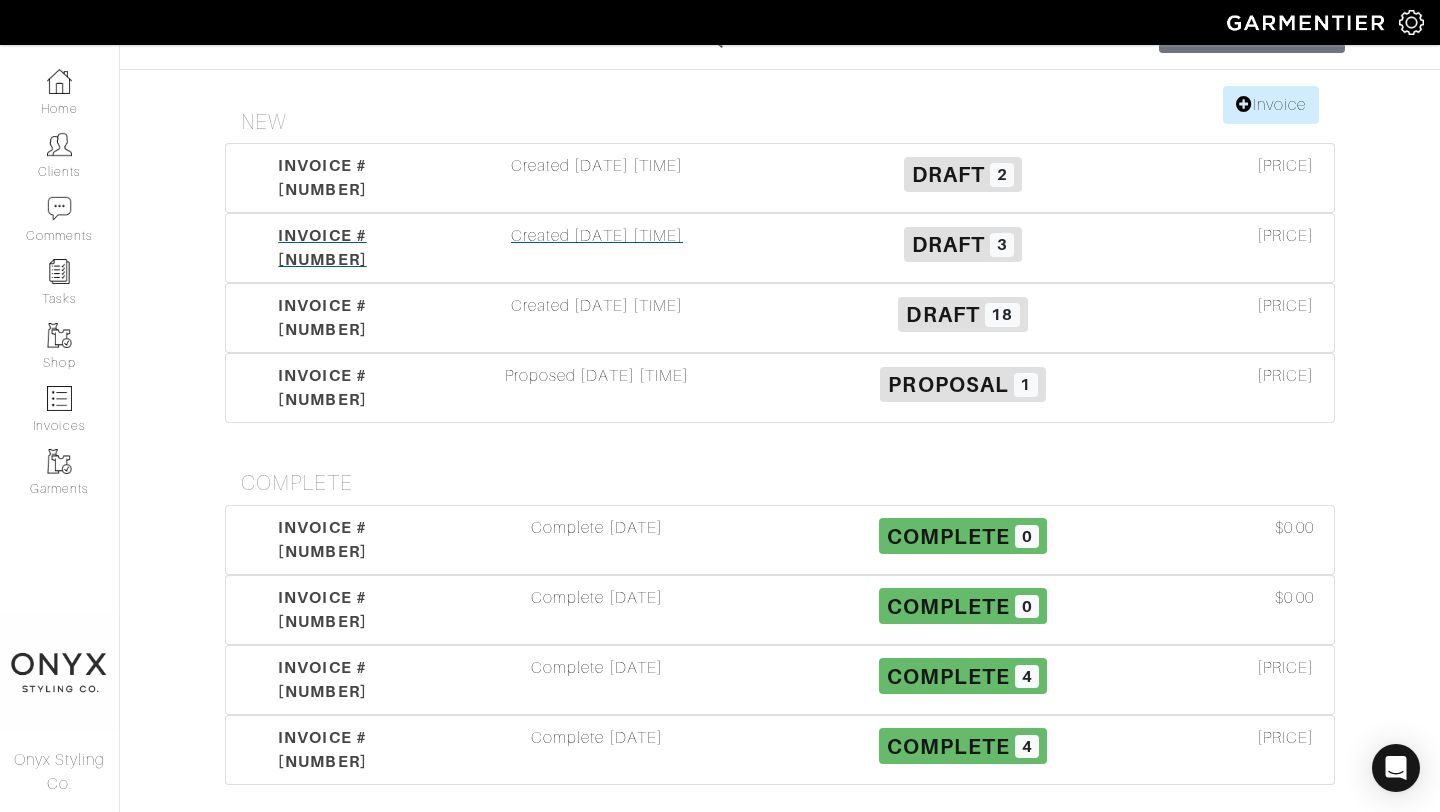 click on "INVOICE # [NUMBER]" at bounding box center [322, 247] 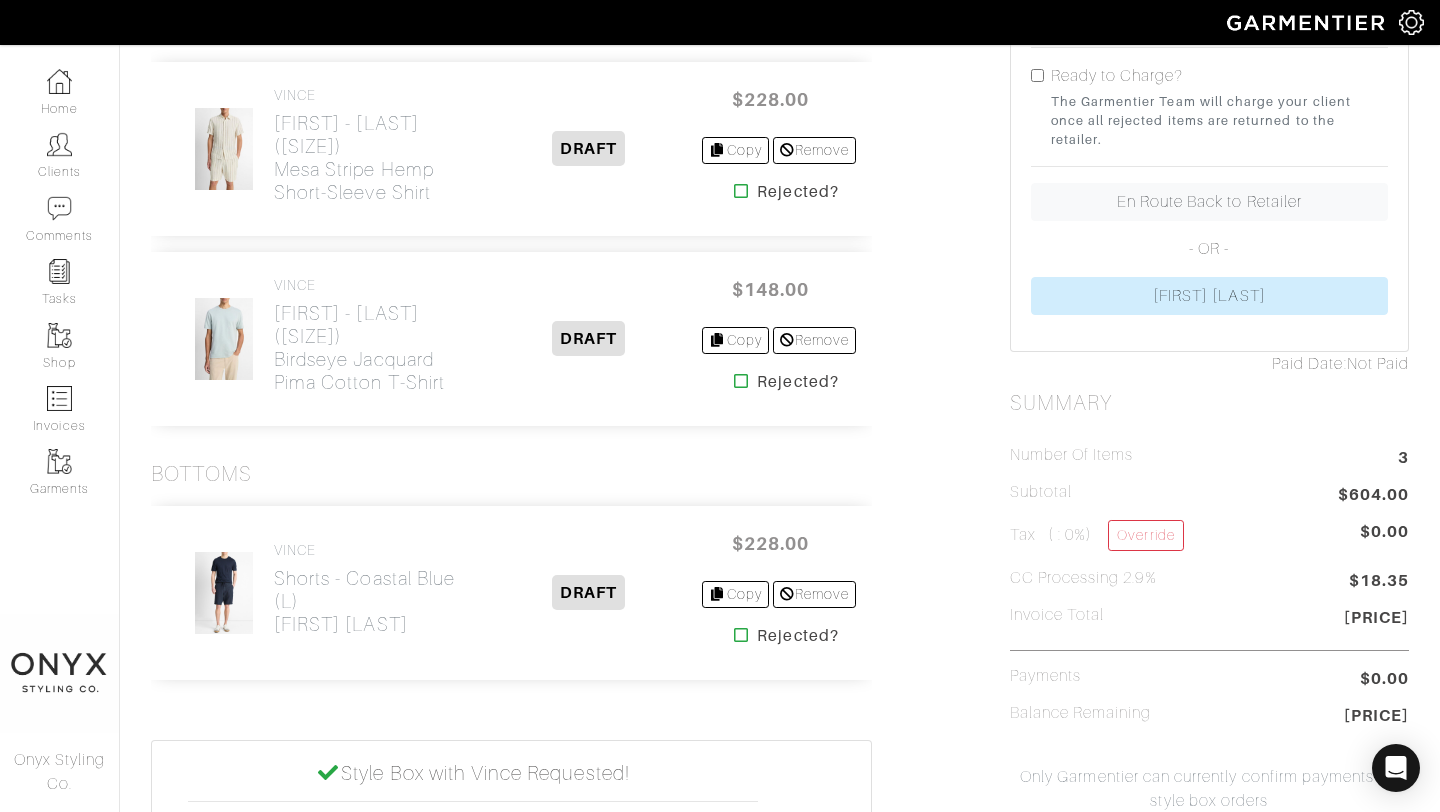 scroll, scrollTop: 542, scrollLeft: 0, axis: vertical 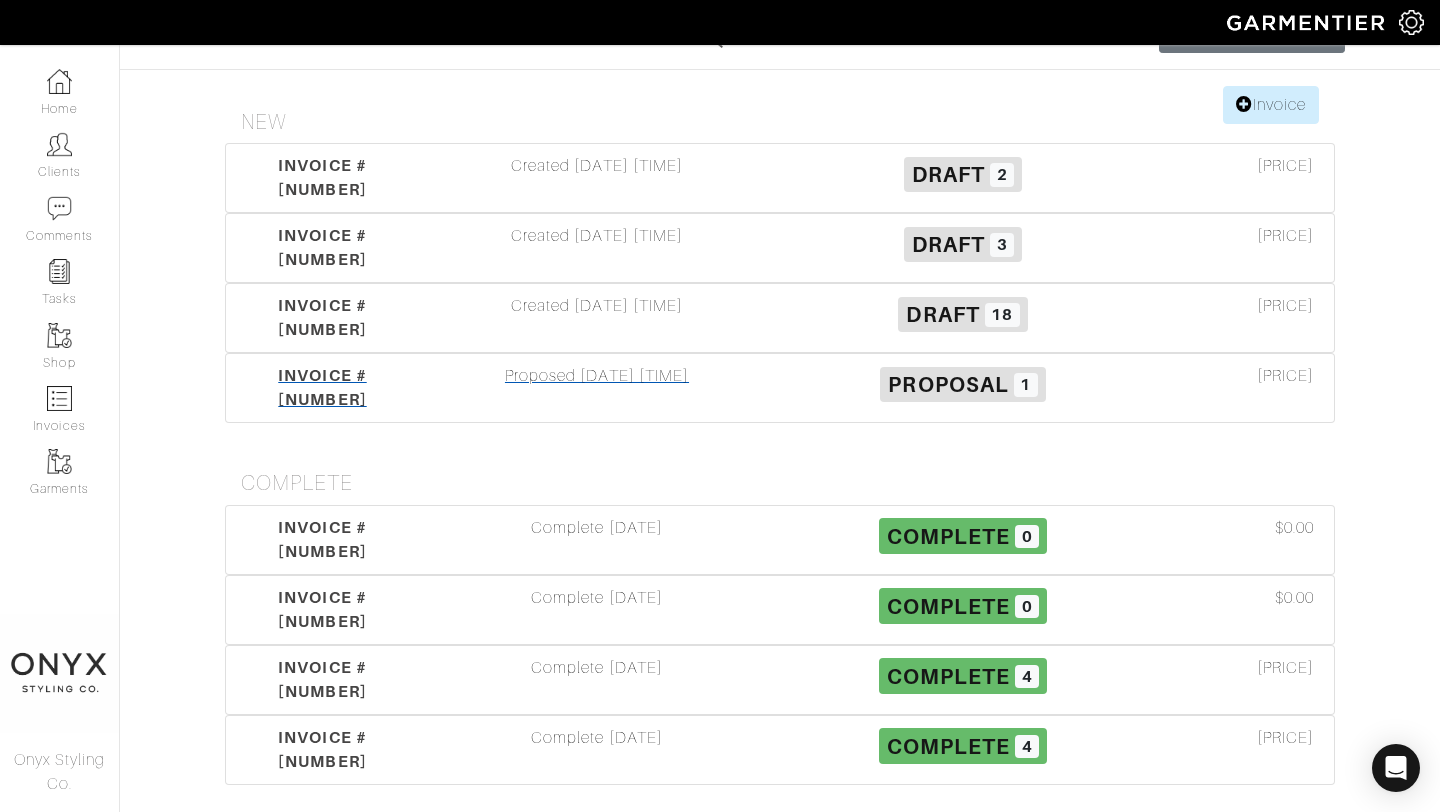 click on "Proposed [DATE] [TIME]" at bounding box center (597, 388) 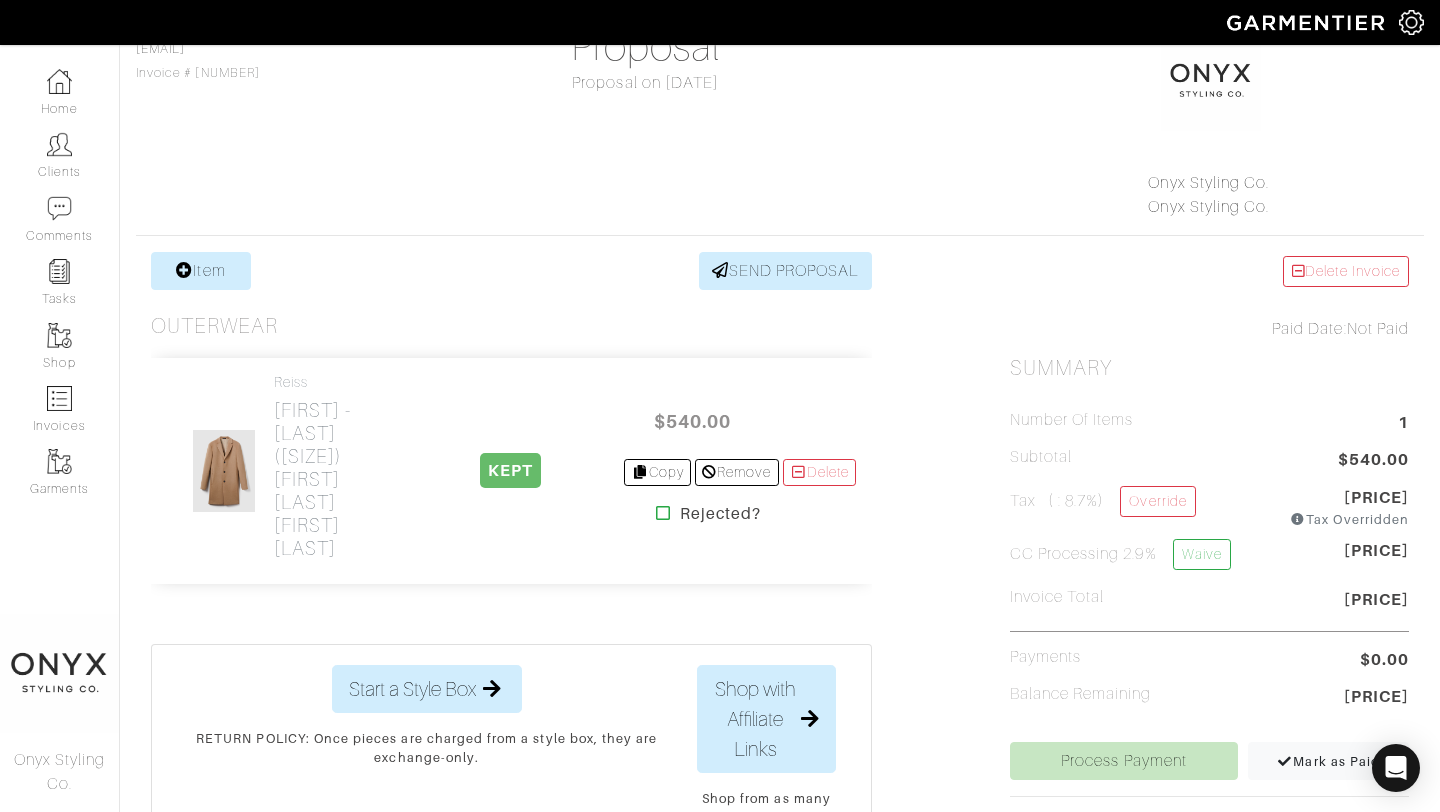 scroll, scrollTop: 0, scrollLeft: 0, axis: both 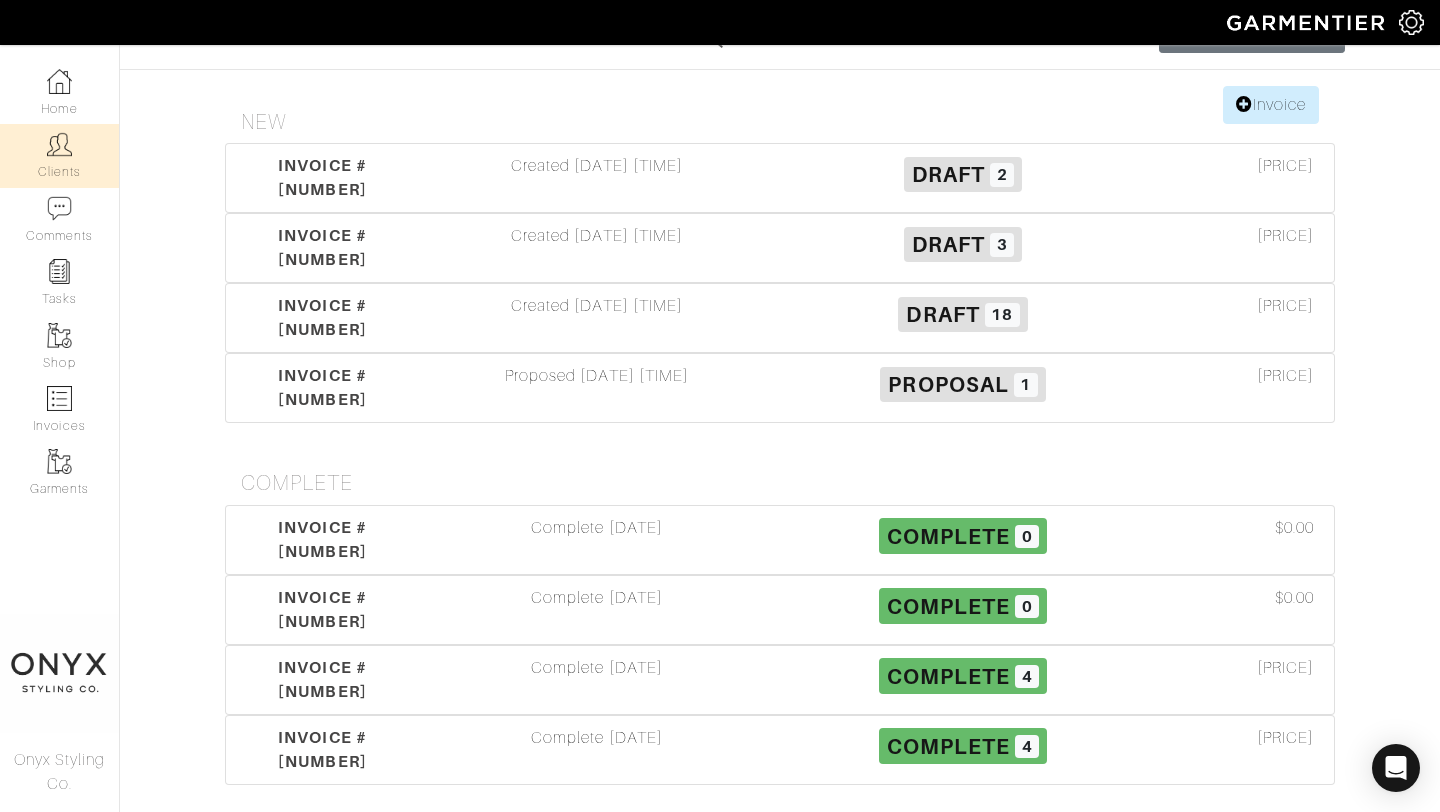 click on "Clients" at bounding box center (59, 155) 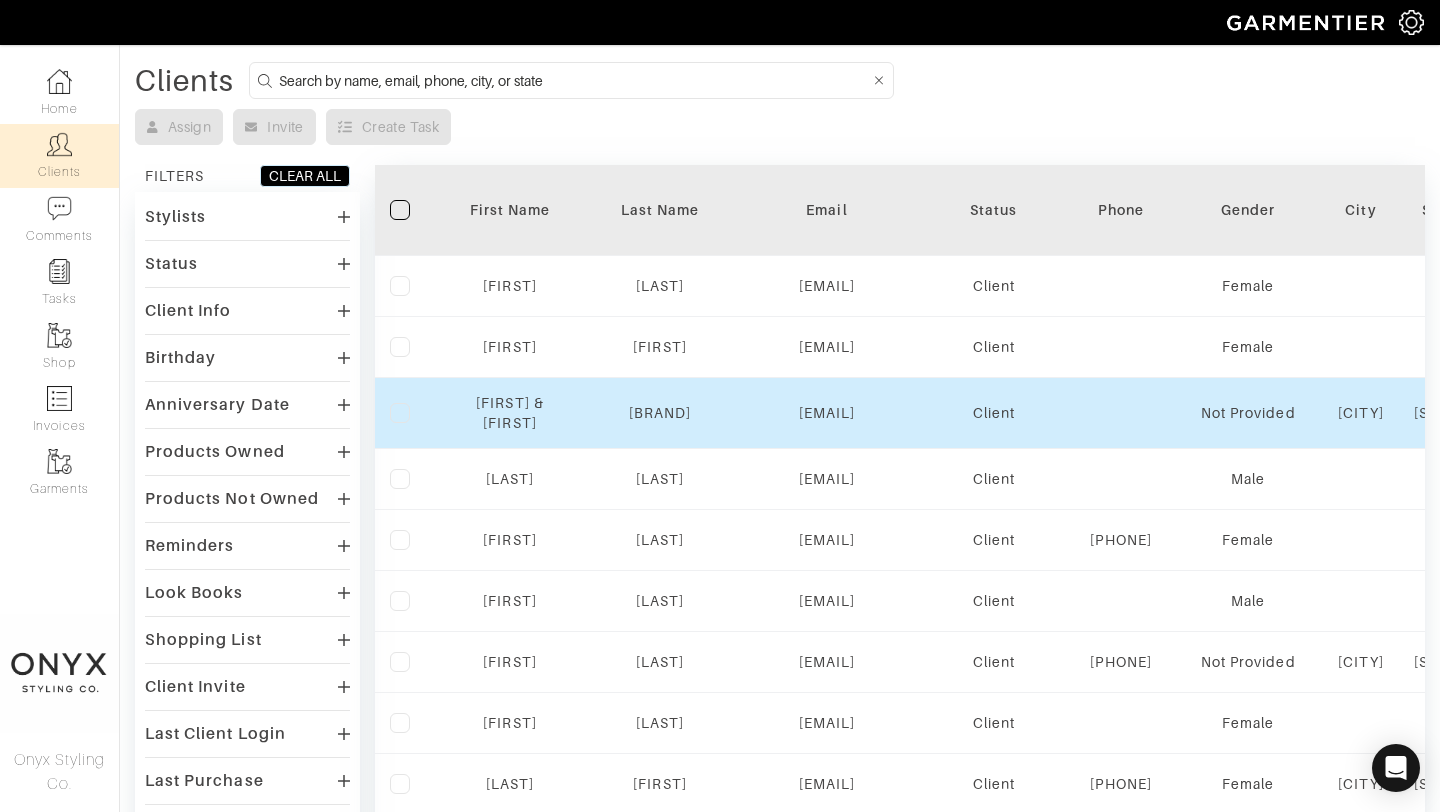 scroll, scrollTop: 58, scrollLeft: 0, axis: vertical 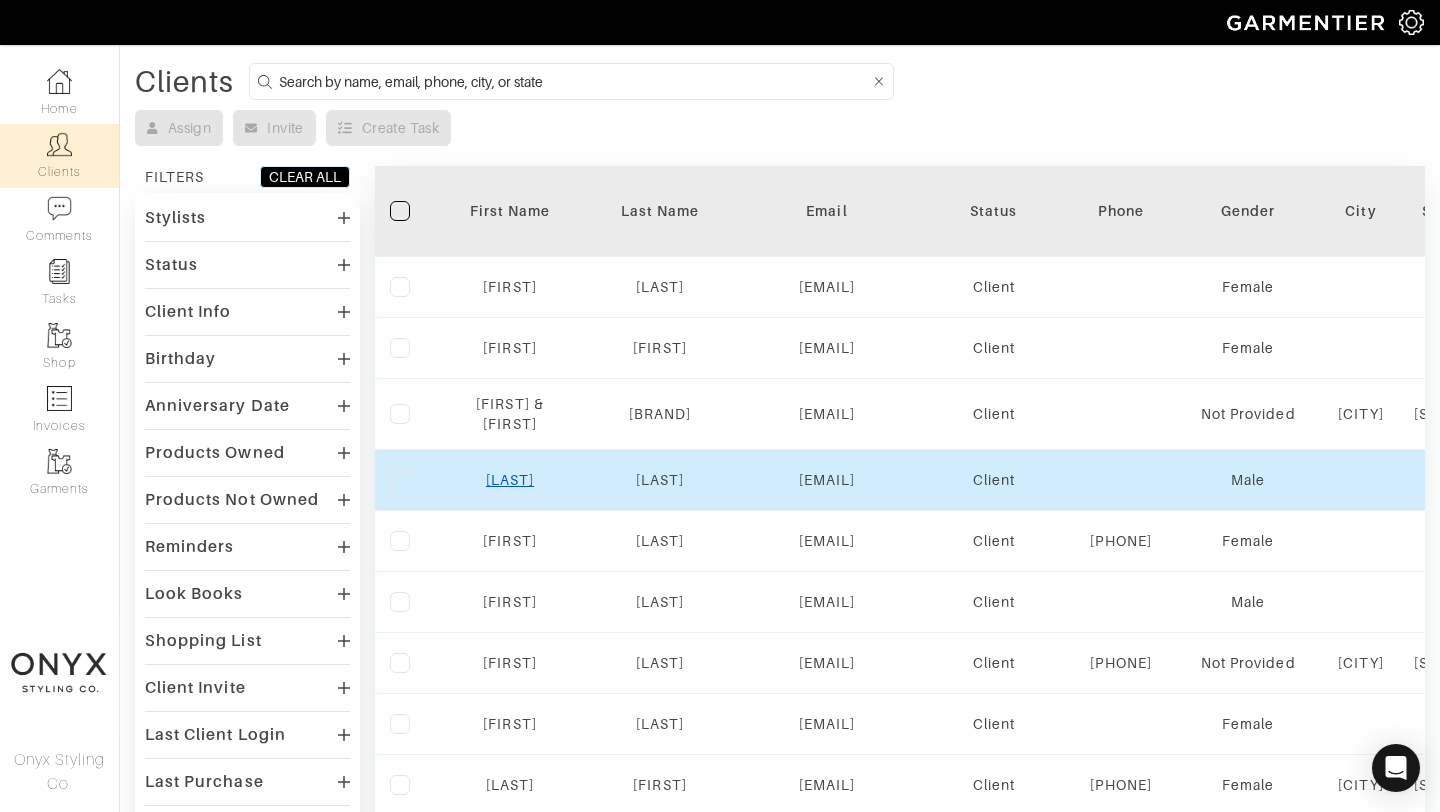 click on "[LAST]" at bounding box center (510, 480) 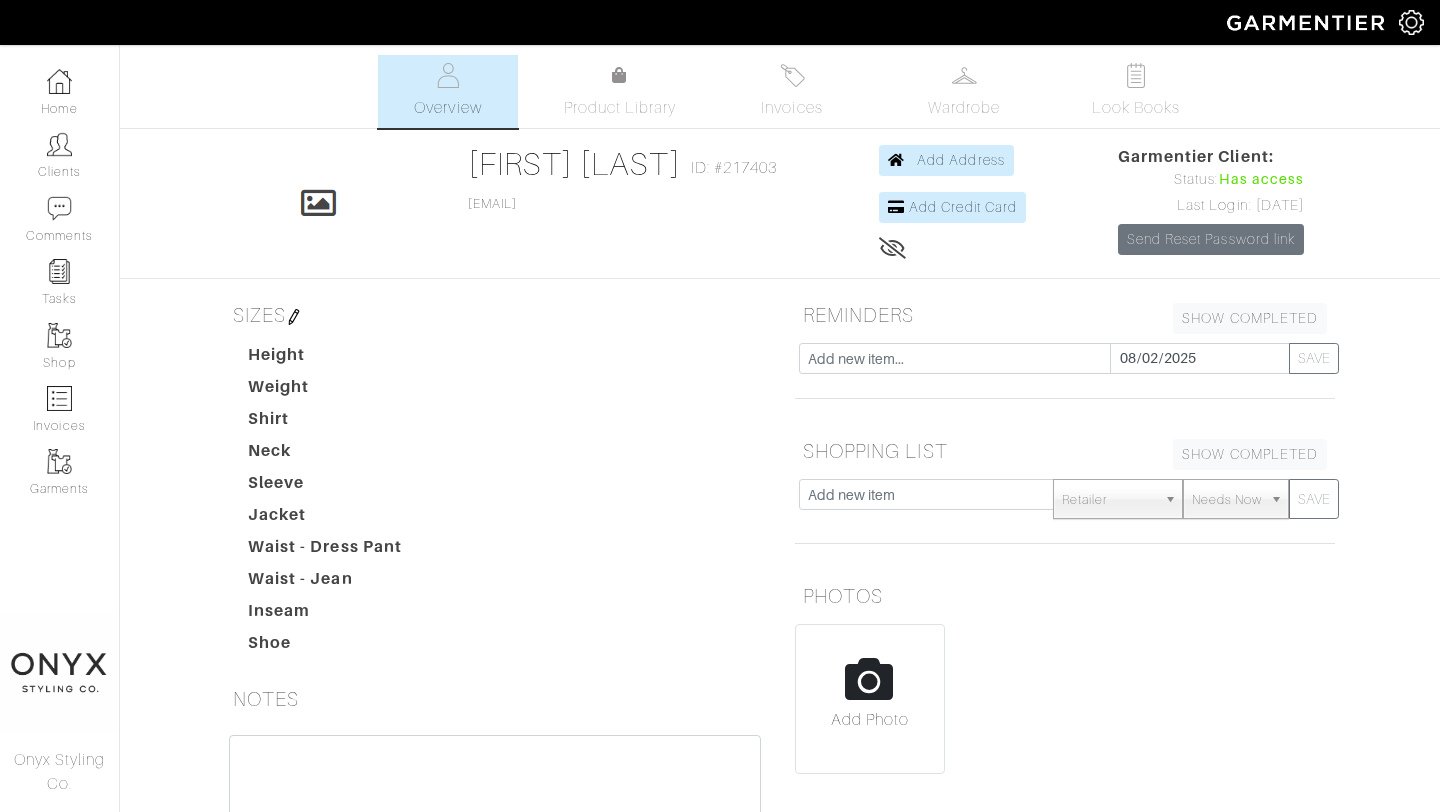 scroll, scrollTop: 0, scrollLeft: 0, axis: both 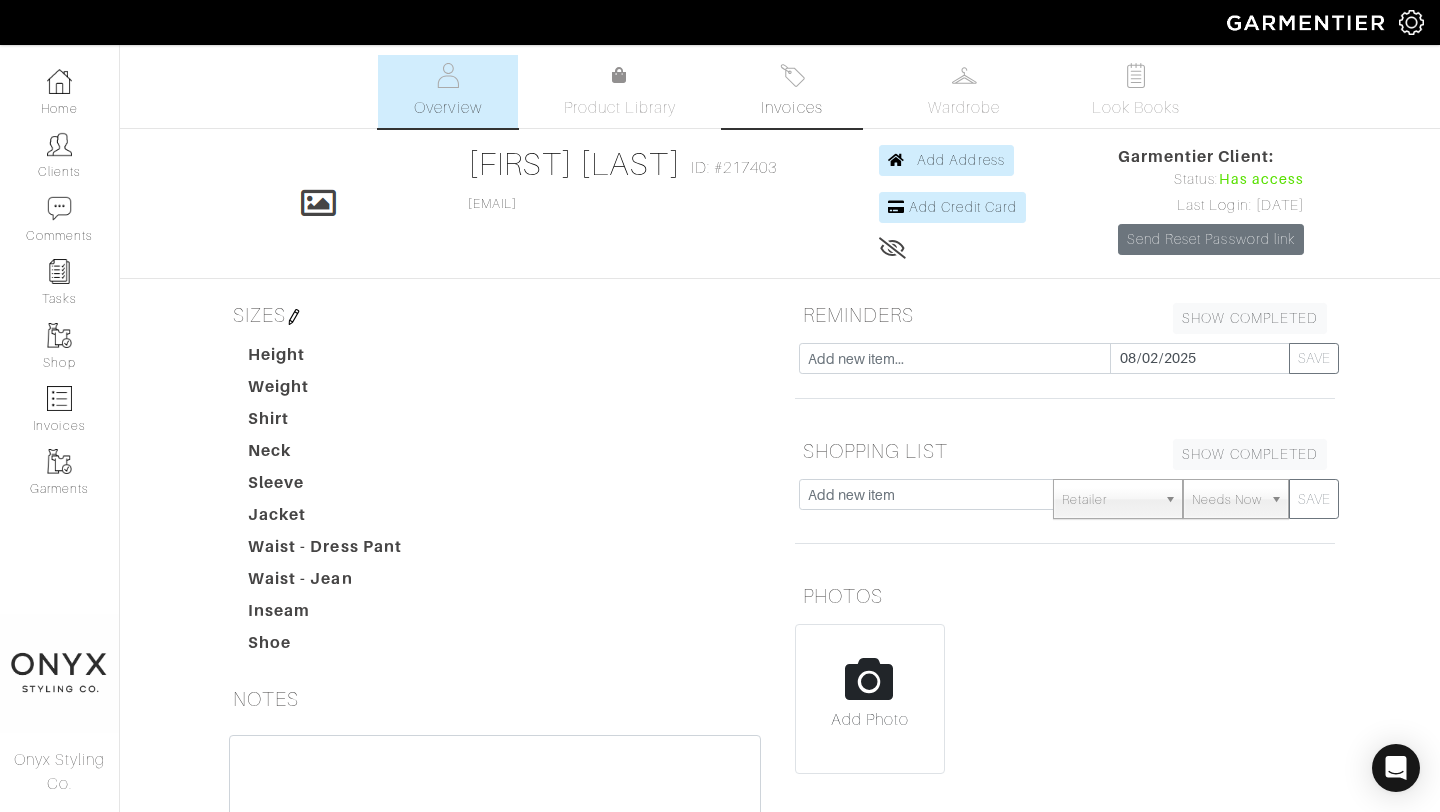 click on "Invoices" at bounding box center [792, 91] 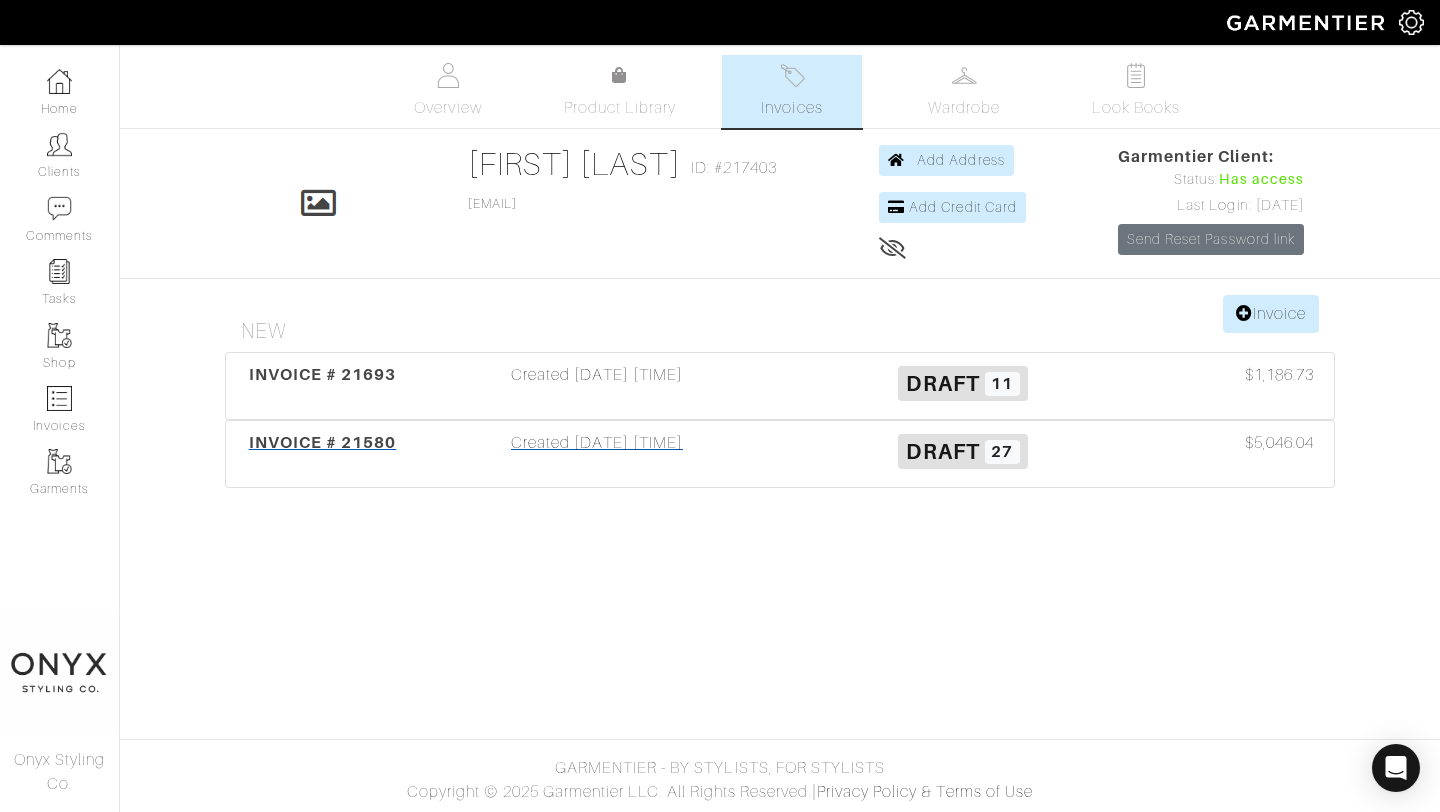 click on "INVOICE # 21580" at bounding box center [323, 442] 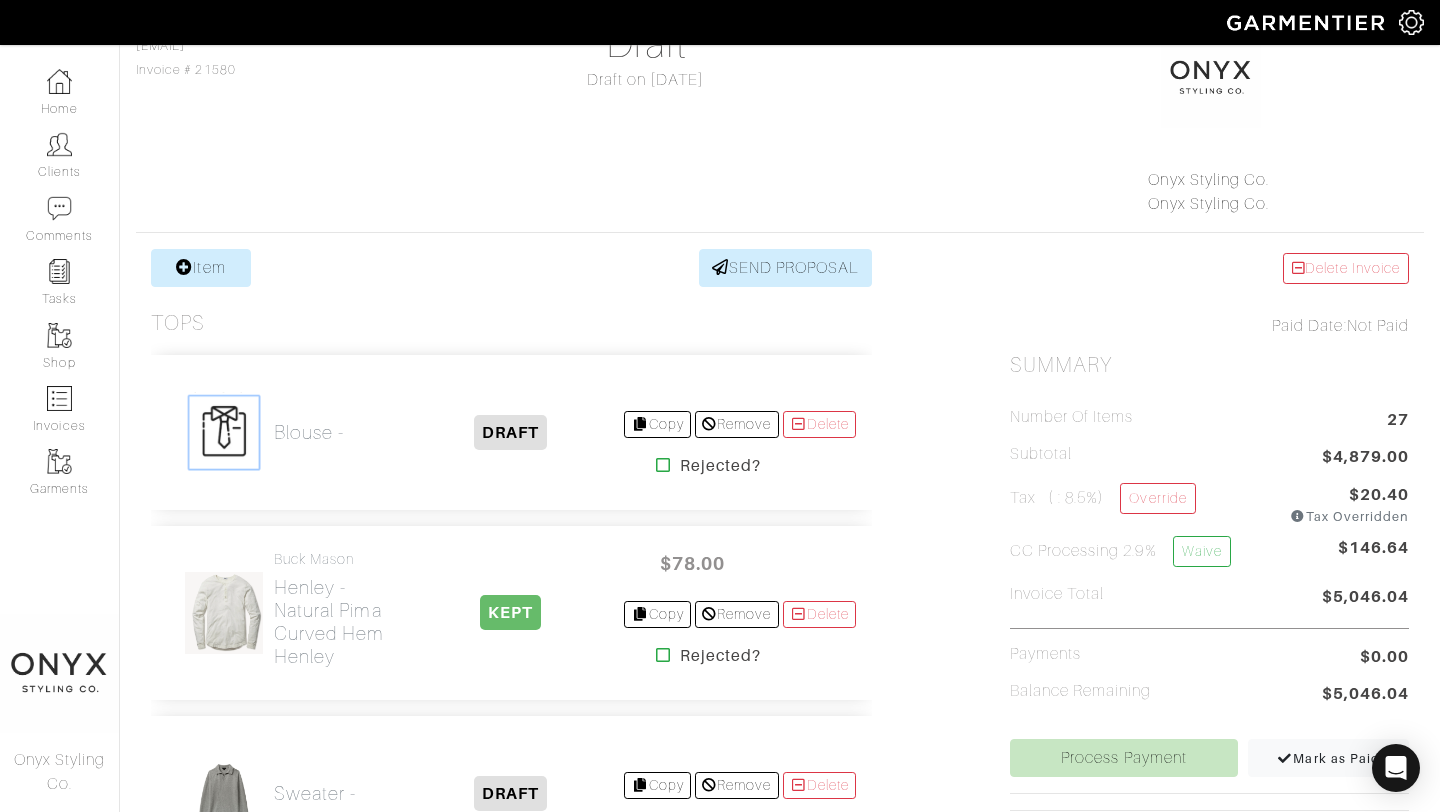 scroll, scrollTop: 206, scrollLeft: 0, axis: vertical 